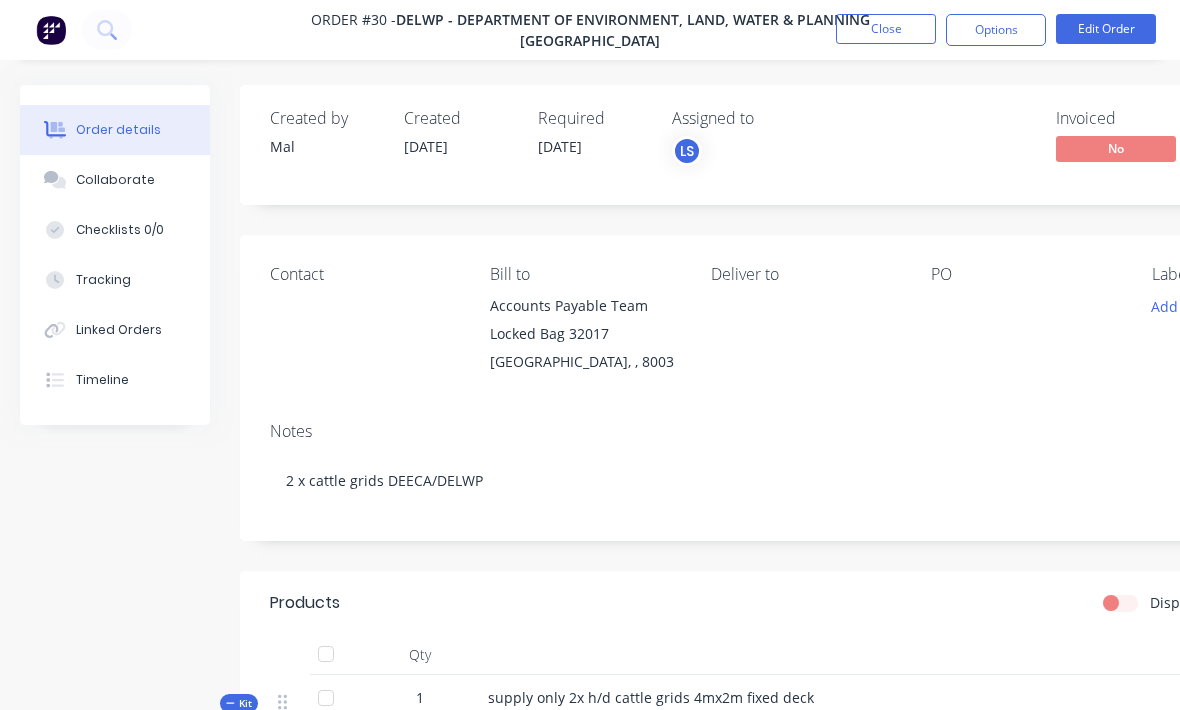 scroll, scrollTop: 578, scrollLeft: 64, axis: both 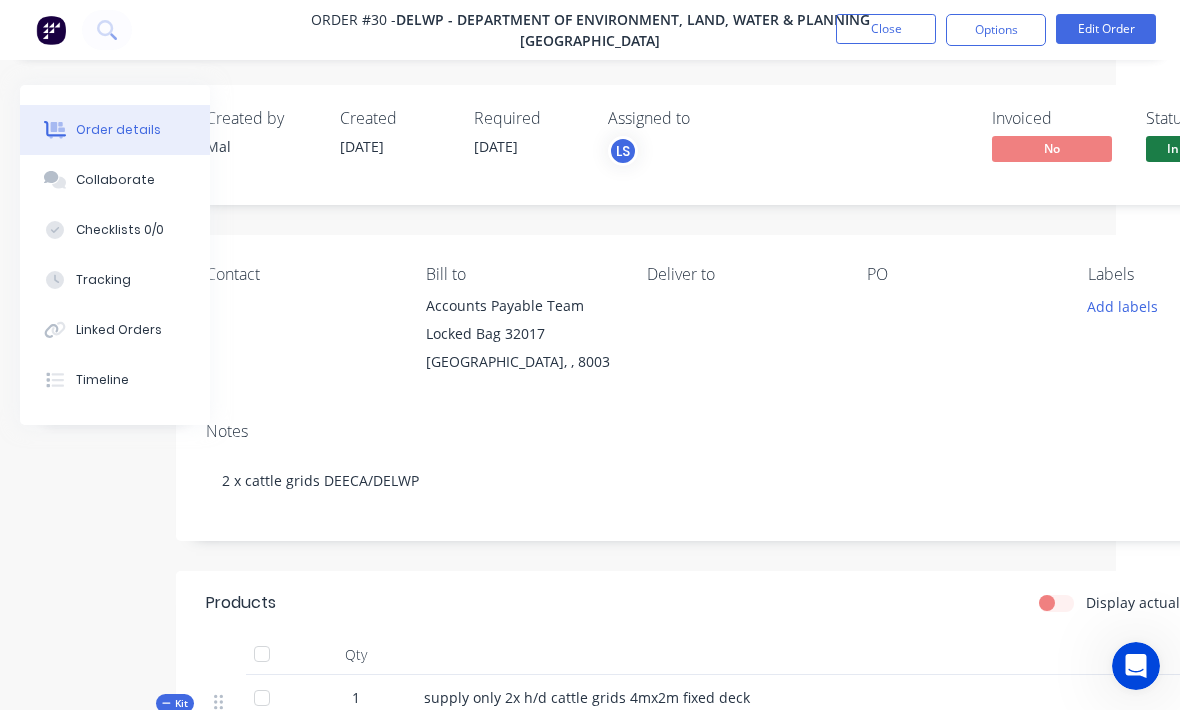 click on "Tracking" at bounding box center [115, 280] 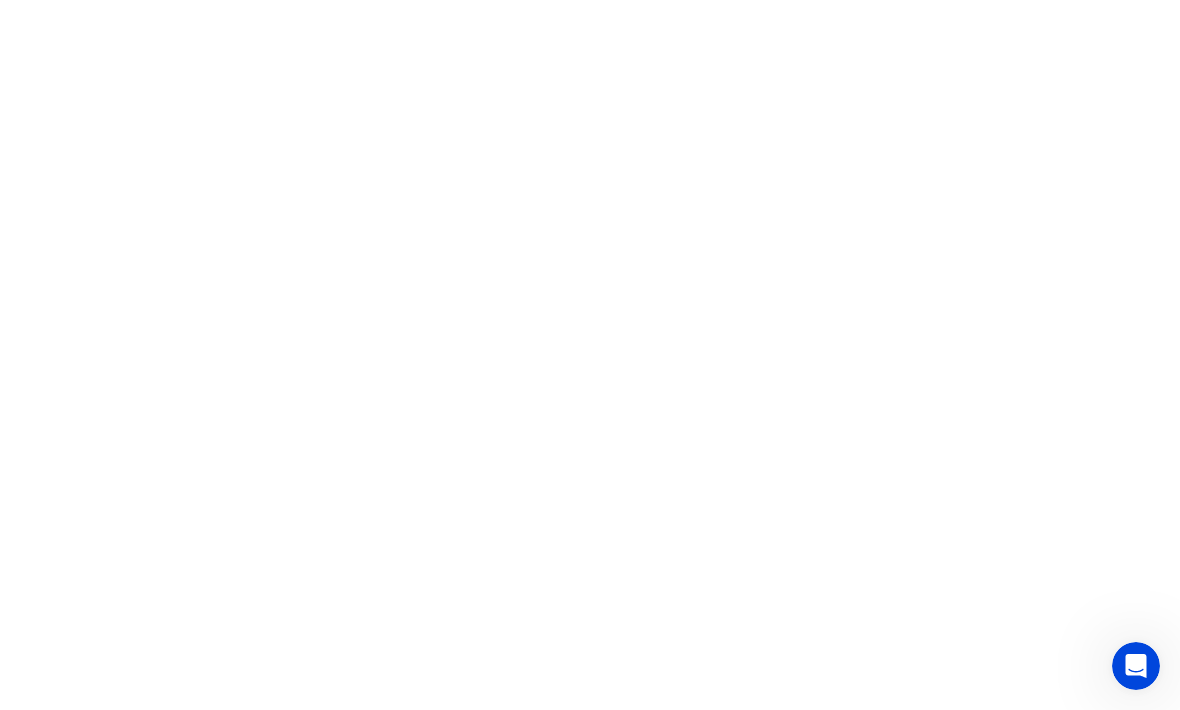 scroll, scrollTop: 0, scrollLeft: 0, axis: both 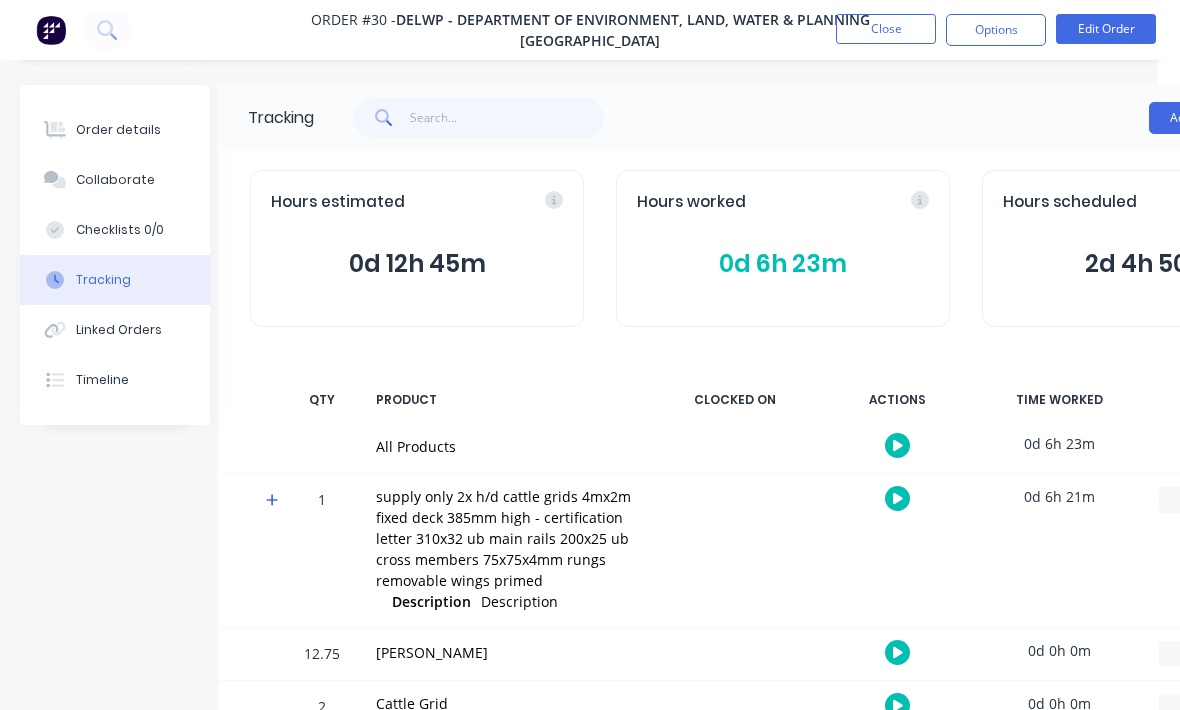 click on "Close" at bounding box center (886, 29) 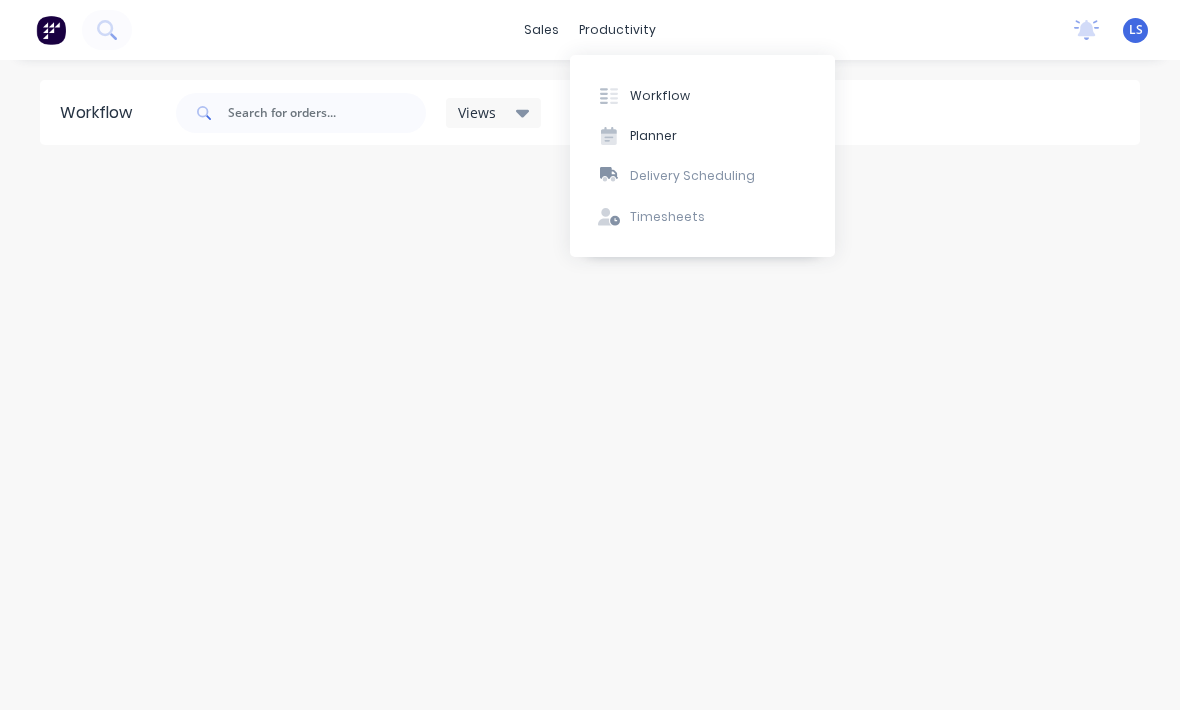 click on "Workflow" at bounding box center [660, 96] 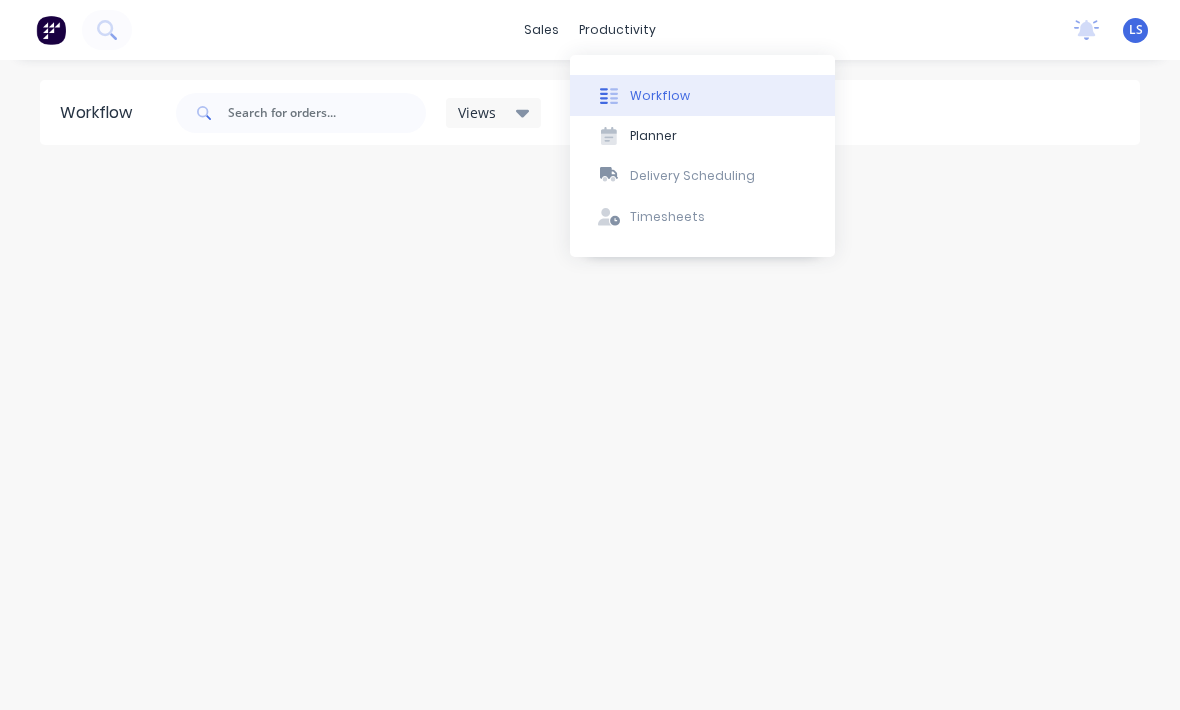 click on "Workflow" at bounding box center [660, 96] 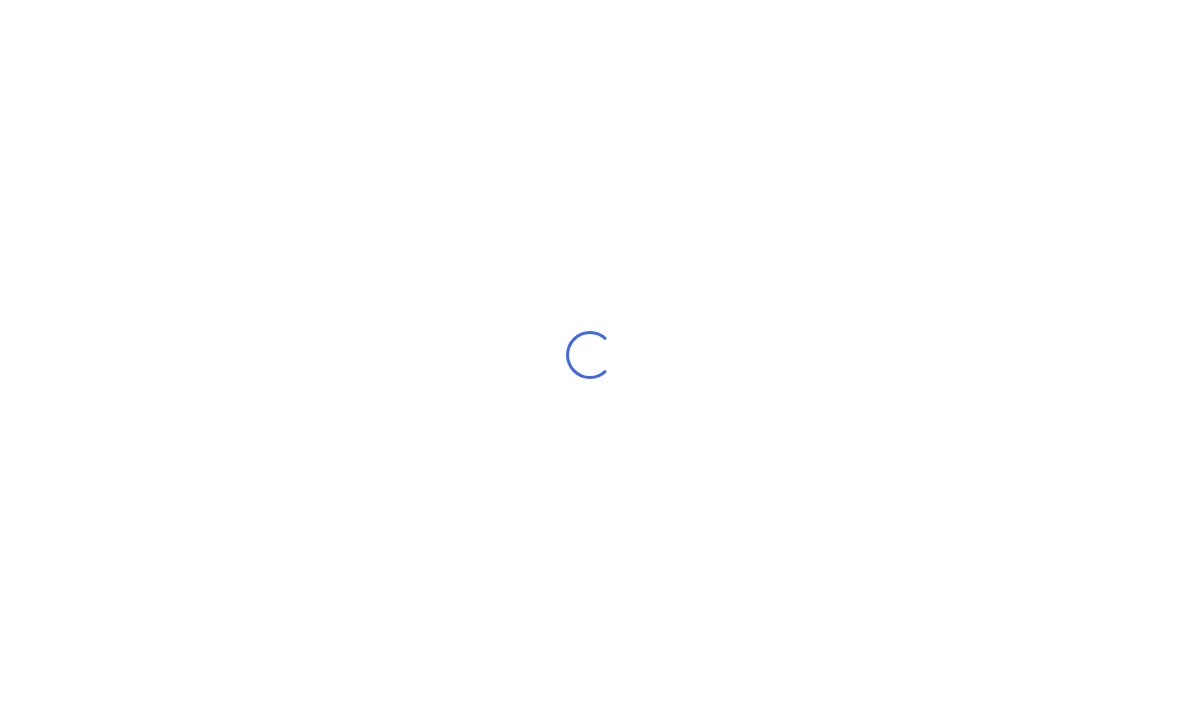 scroll, scrollTop: 1, scrollLeft: 0, axis: vertical 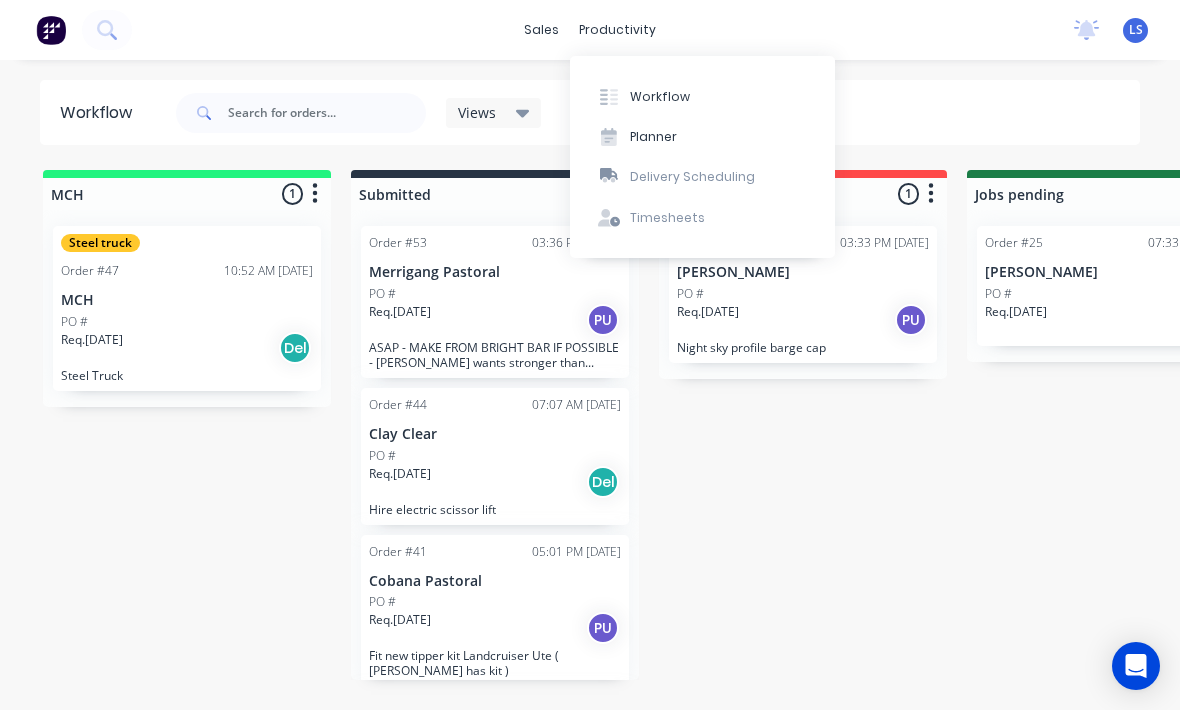 click on "MCH 1 Sort By Created date Required date Order number Customer name Most recent Steel truck  Order #47 10:52 AM [DATE] MCH PO # Req. [DATE] Del Steel Truck Submitted 12 Sort By Created date Required date Order number Customer name Most recent Order #53 03:36 PM [DATE] Merrigang Pastoral PO # Req. [DATE] PU ASAP - MAKE FROM BRIGHT BAR IF POSSIBLE - [PERSON_NAME] wants stronger than samples if possible.
Please - Ring [PERSON_NAME] when ready for pickup Order #44 07:07 AM [DATE] Clay Clear PO # Req. [DATE] Del Hire electric scissor lift Order #41 05:01 PM [DATE] Cobana Pastoral PO # Req. [DATE] PU Fit new tipper kit Landcruiser Ute ( [PERSON_NAME] has kit ) Order #39 04:43 PM [DATE] Snowy Monaro Regional Council - Bombala Branch PO # Req. [DATE] PU Weld plate on bottom of arm adaptor, weld 76mm ( 3") solid shaft 150mm in centre of plate. Push nylon sleeve back in adaptor Order #38 04:36 PM [DATE] Monaro Forest Harvesters Pty Ltd PO # Req. [DATE] Del Order #37 03:55 PM [DATE] [PERSON_NAME]. PO # Req. [DATE] PU PO #" at bounding box center [1652, 425] 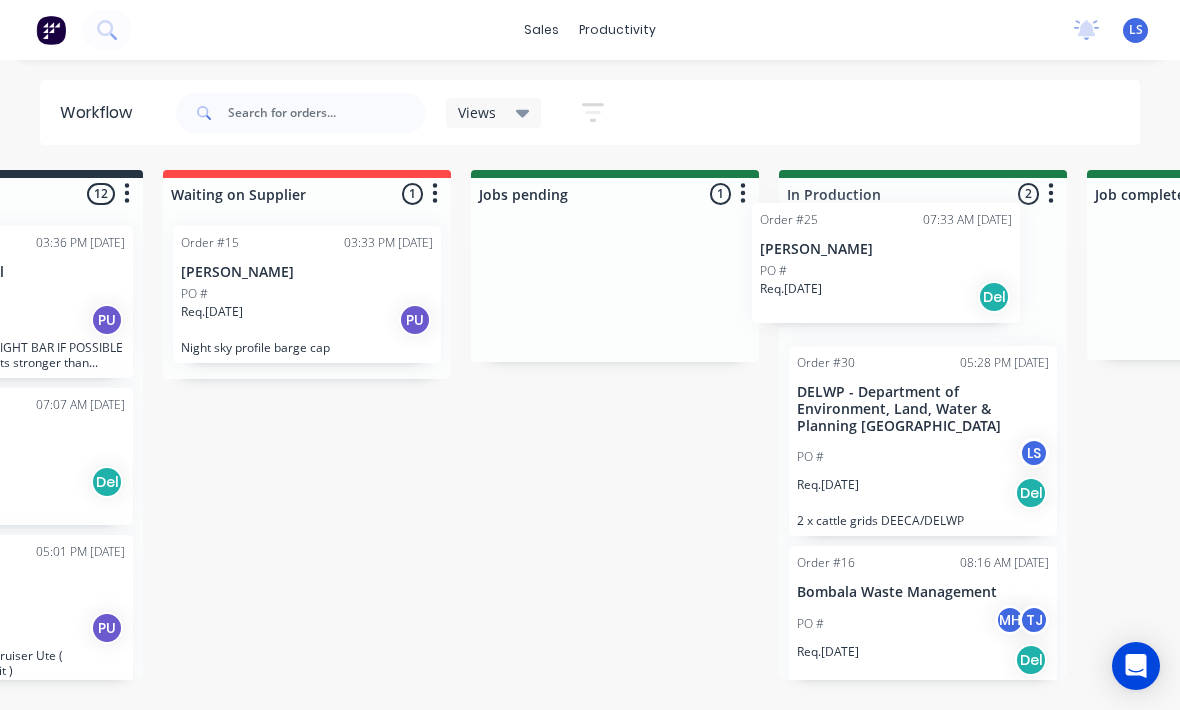 scroll, scrollTop: 1, scrollLeft: 502, axis: both 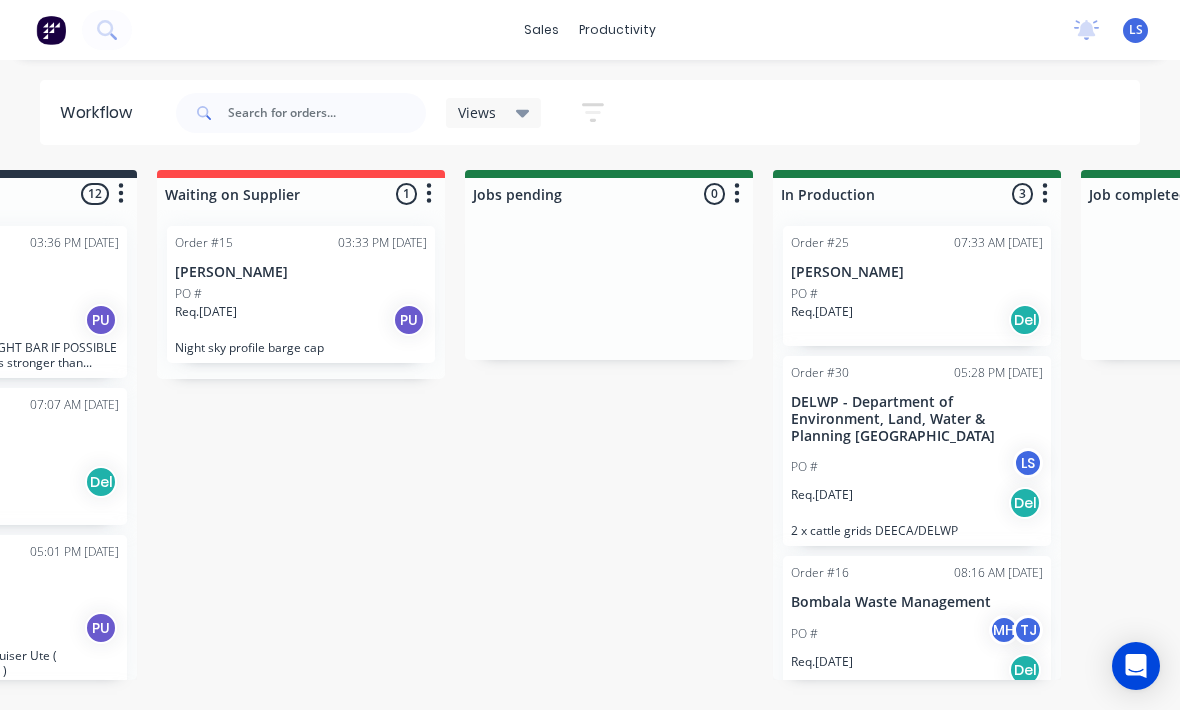 click on "[PERSON_NAME]" at bounding box center (917, 272) 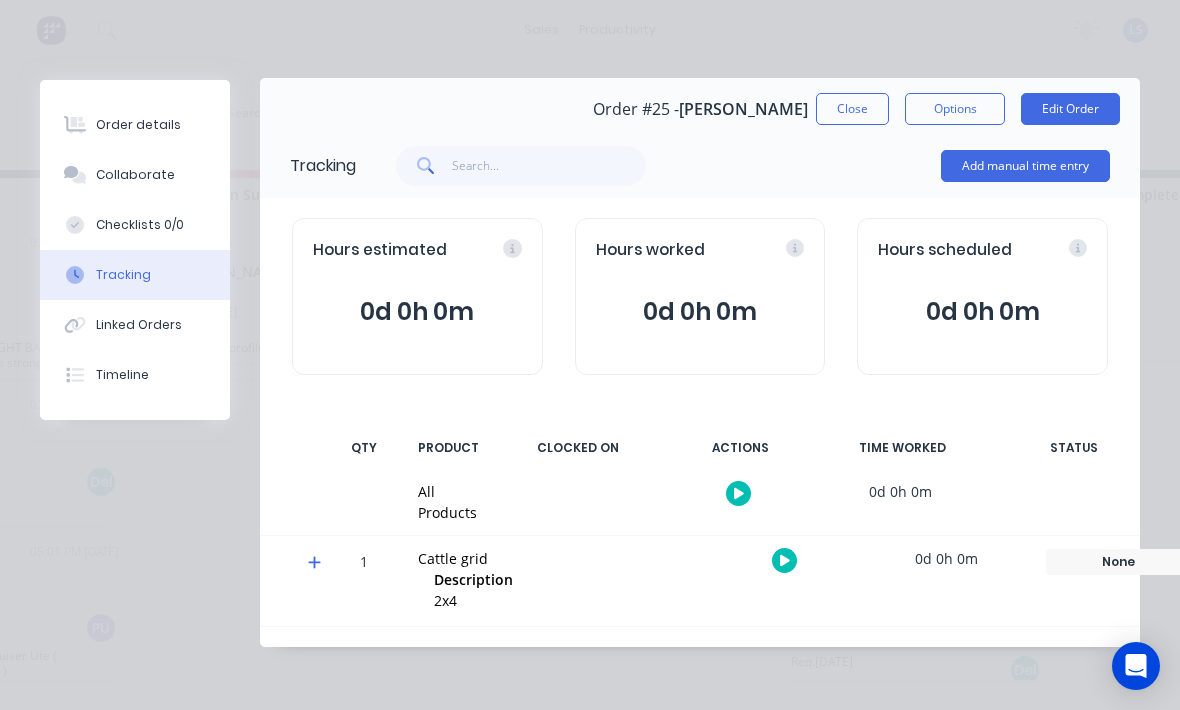 scroll, scrollTop: 1, scrollLeft: 0, axis: vertical 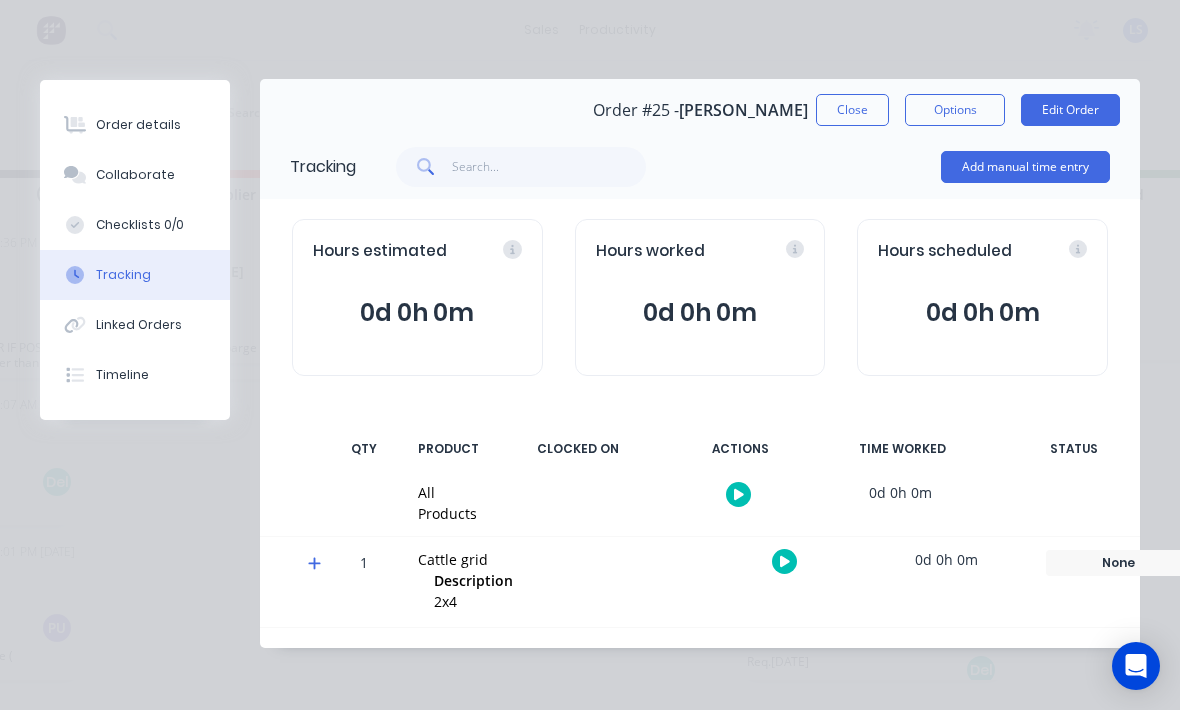 click at bounding box center (784, 561) 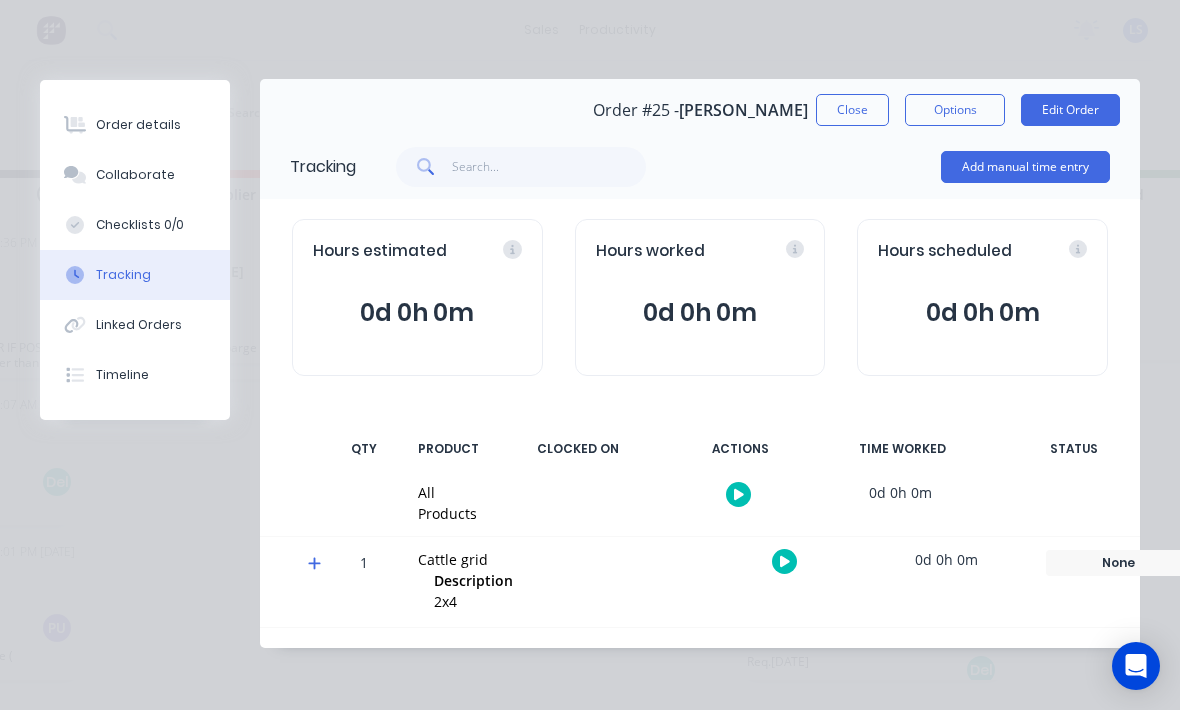 click 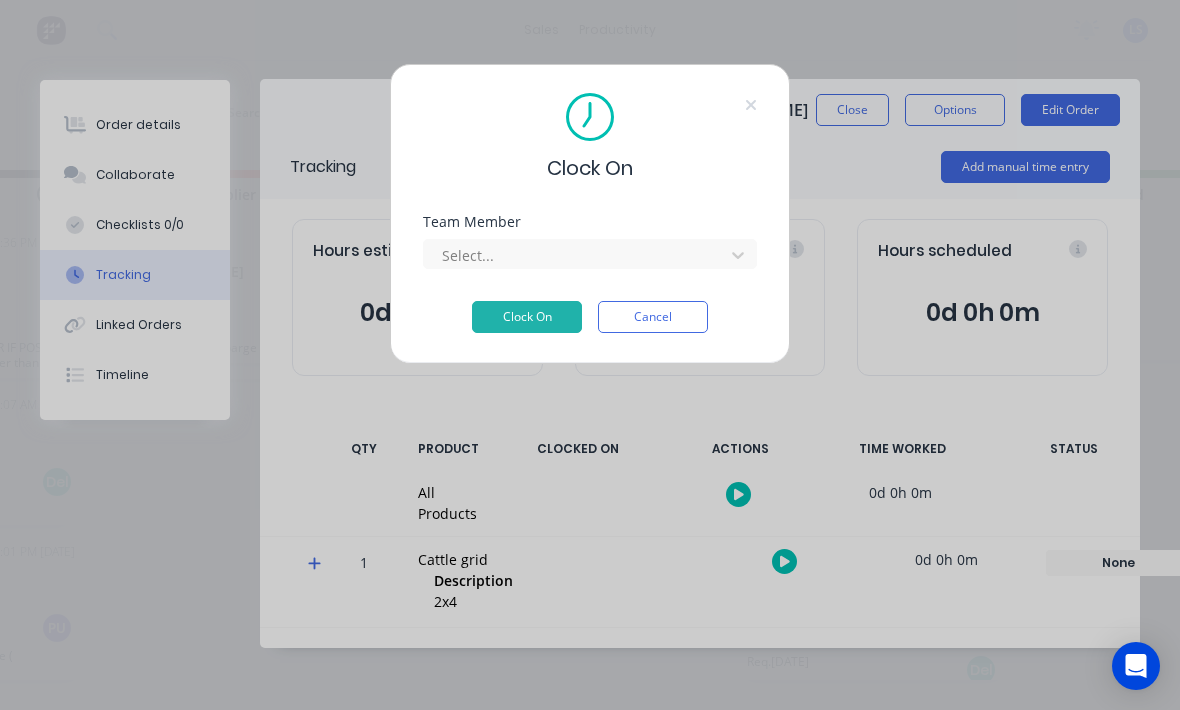 click on "Cancel" at bounding box center [653, 317] 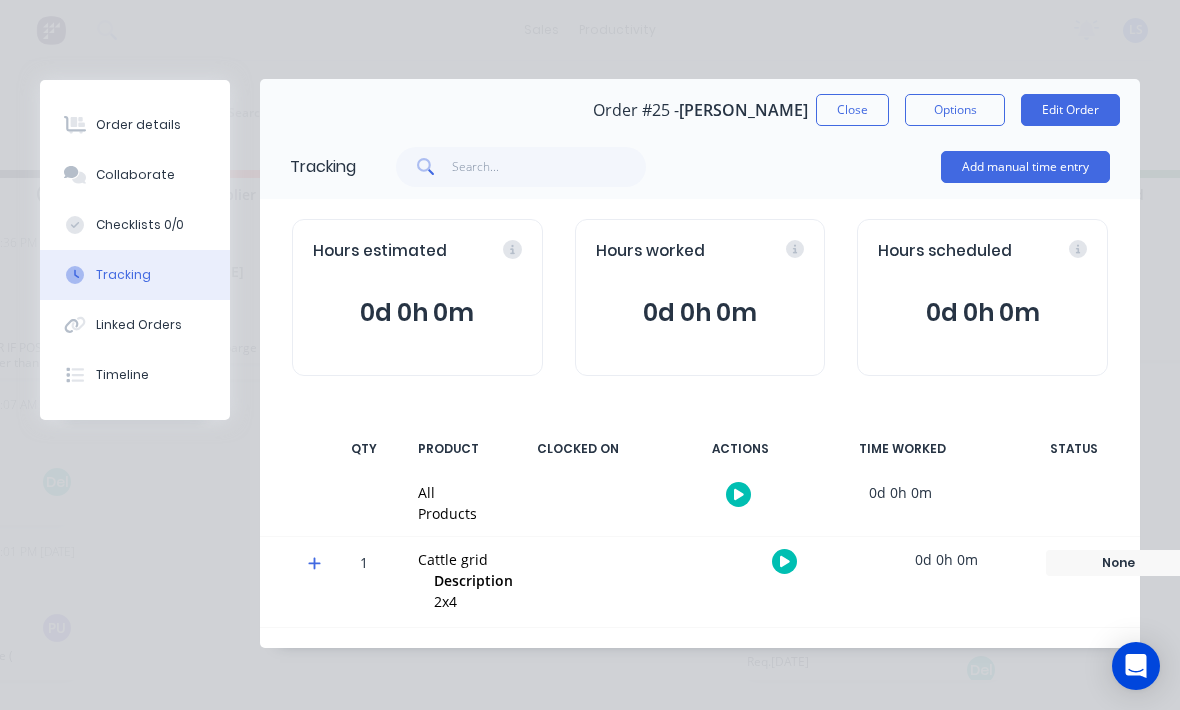 click on "Add manual time entry" at bounding box center (1025, 167) 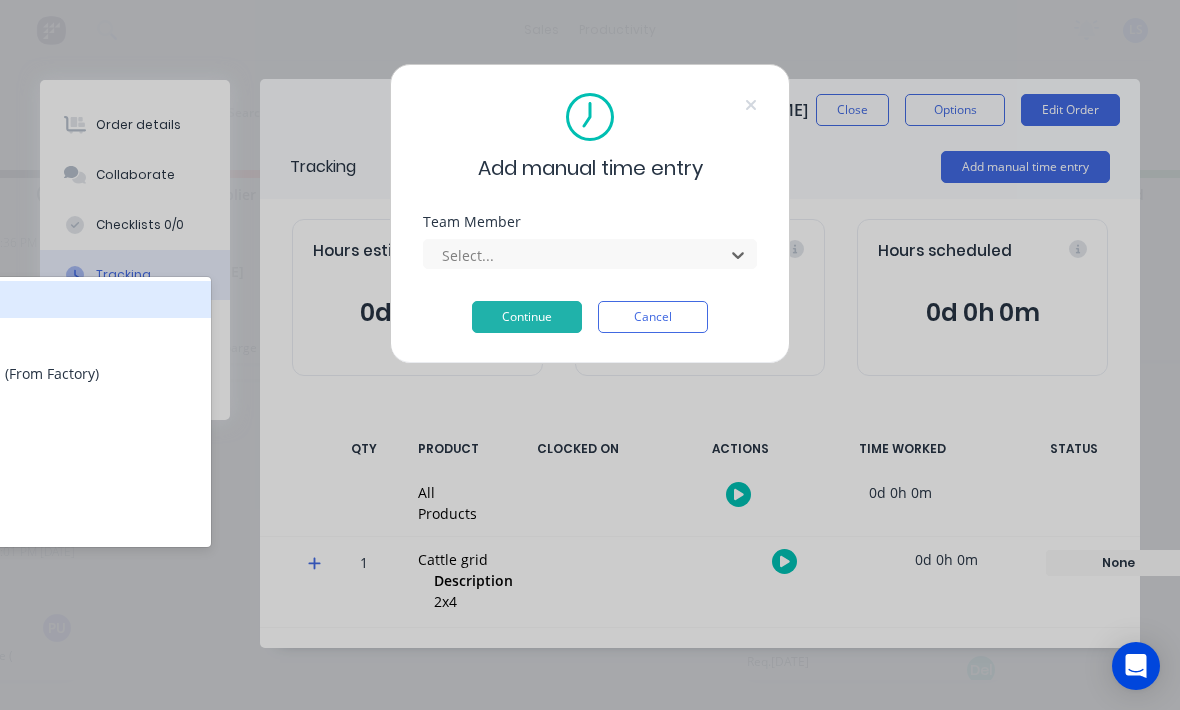 scroll, scrollTop: 0, scrollLeft: 398, axis: horizontal 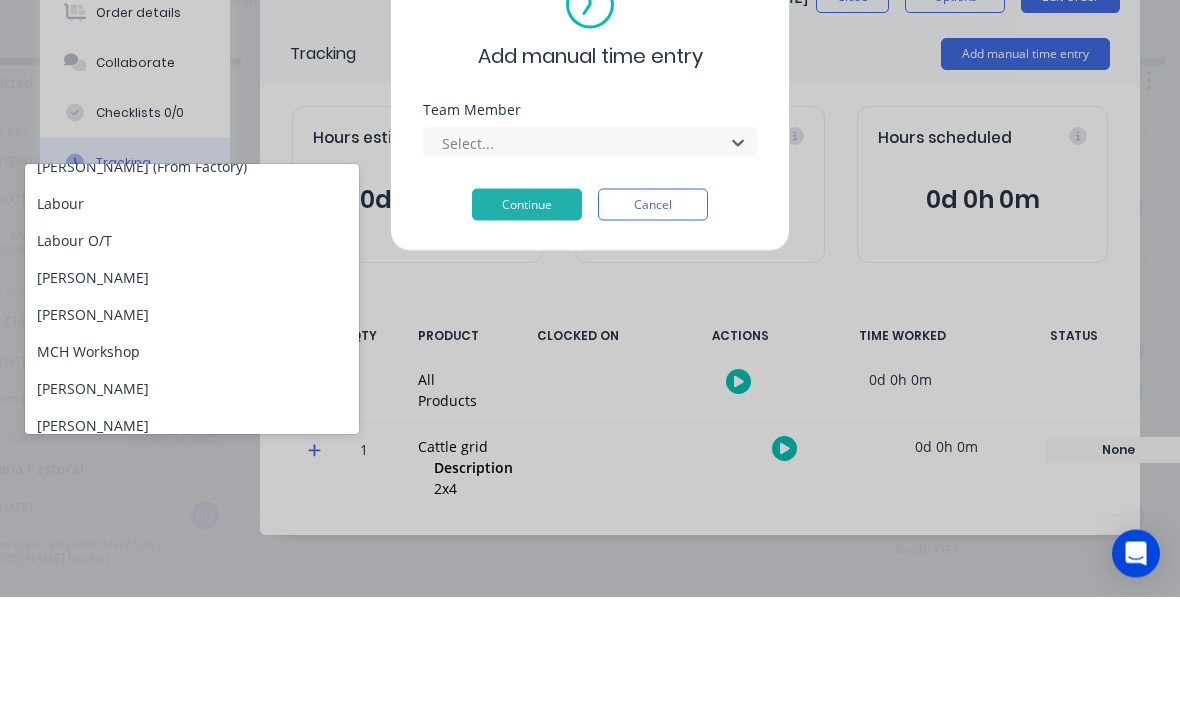 click on "[PERSON_NAME]" at bounding box center (192, 390) 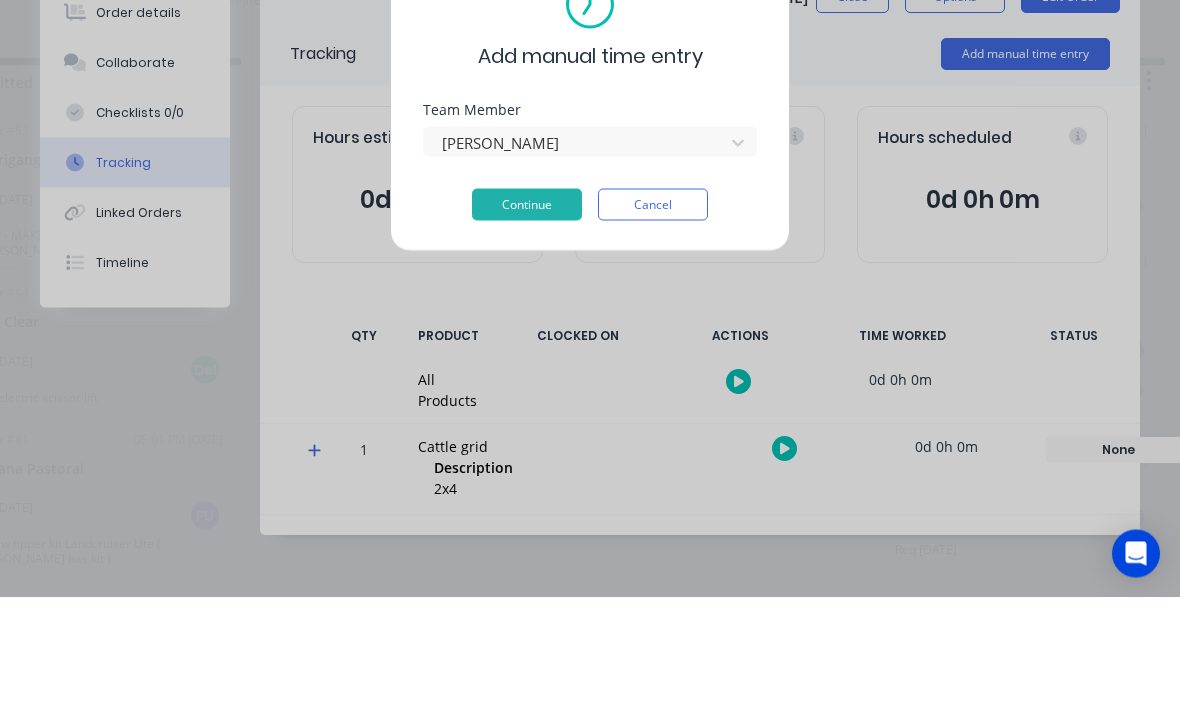 scroll, scrollTop: 36, scrollLeft: 398, axis: both 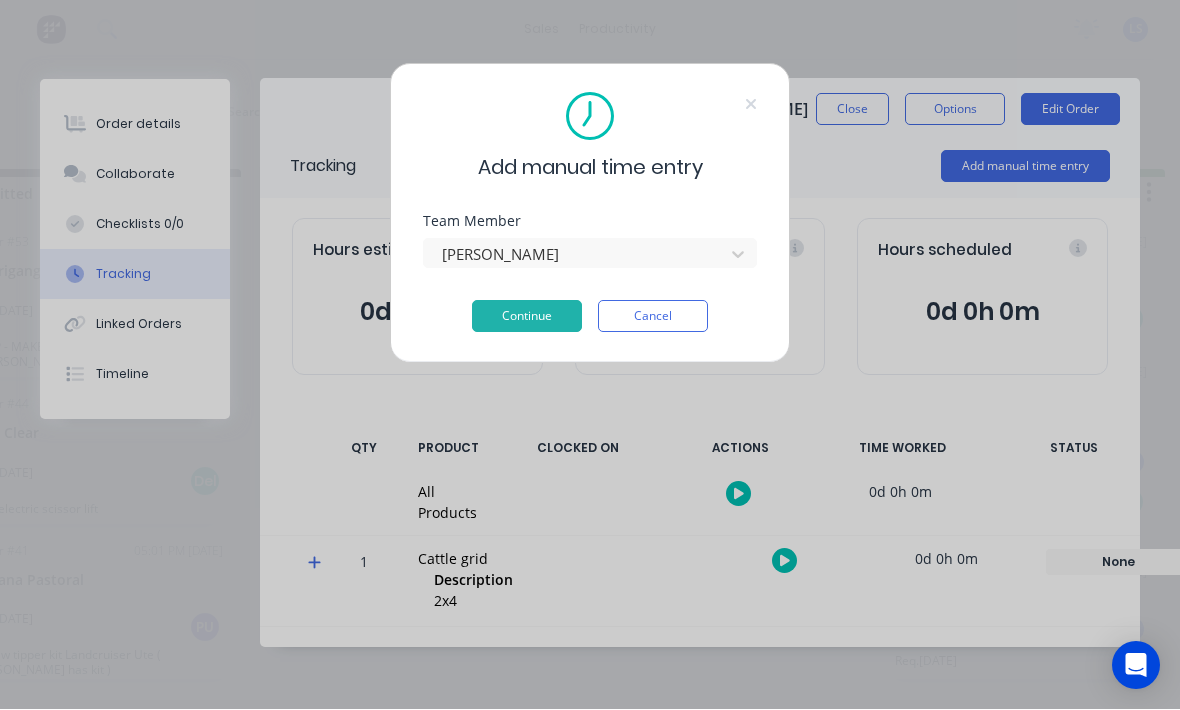 click on "Continue" at bounding box center (527, 317) 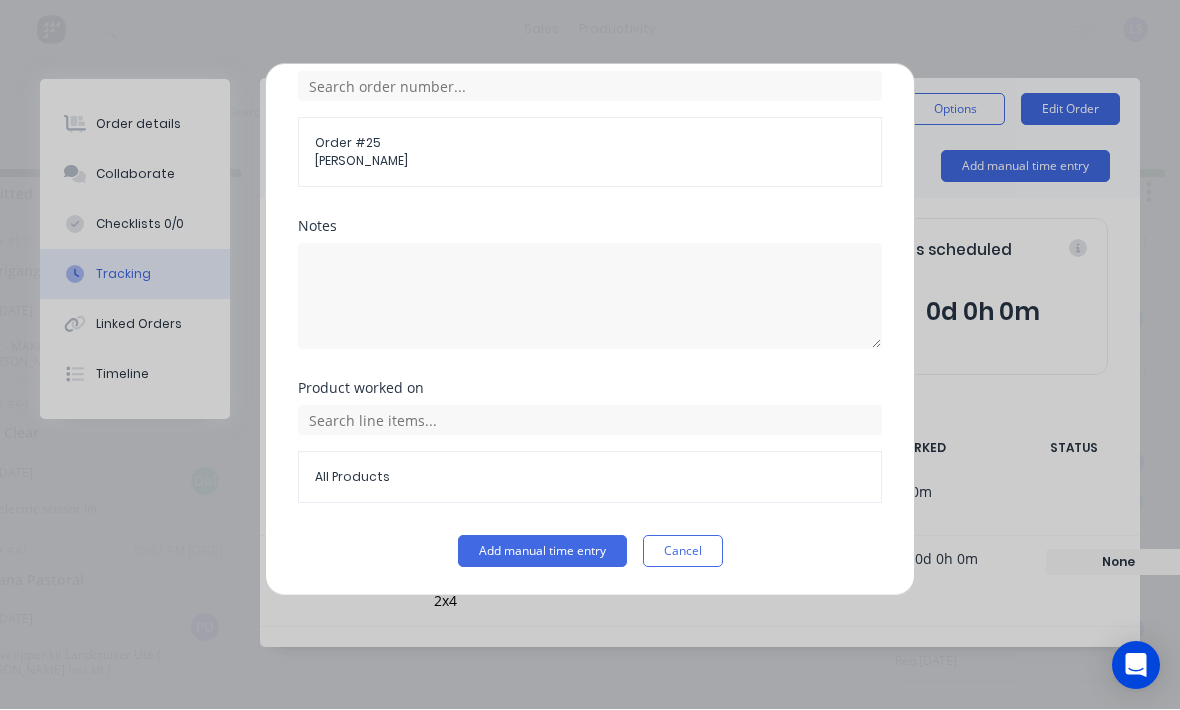 scroll, scrollTop: 539, scrollLeft: 0, axis: vertical 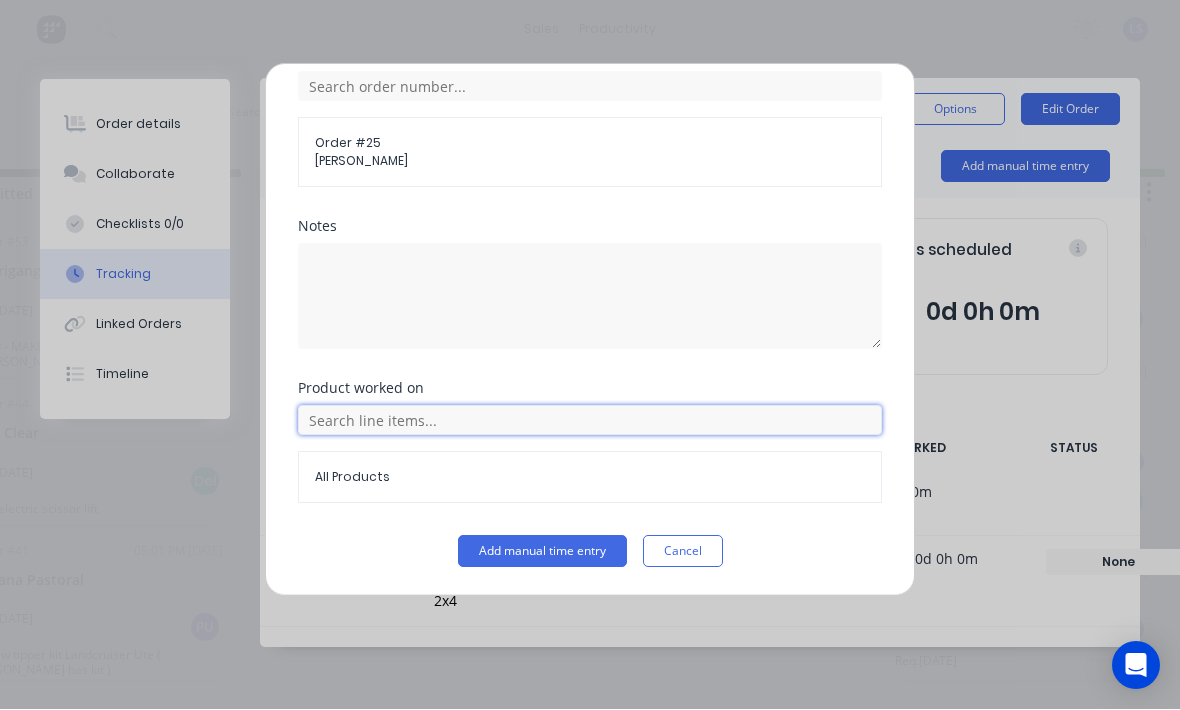 click at bounding box center [590, 421] 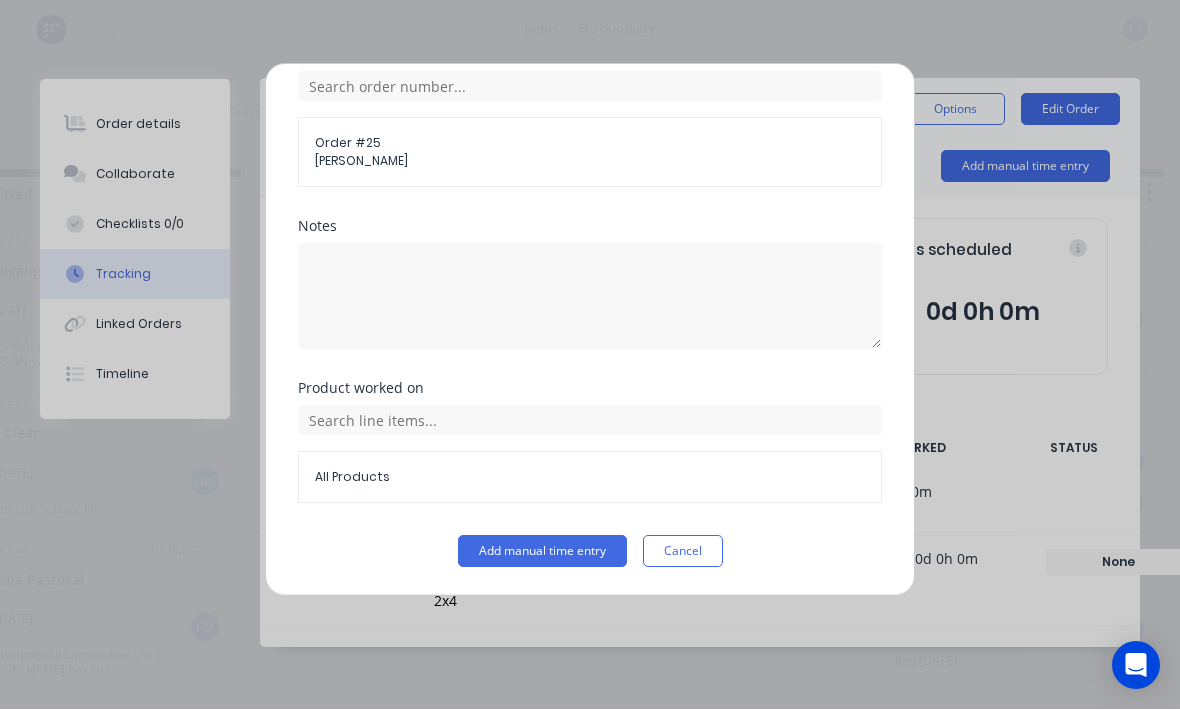 click on "Add manual time entry Team member Lane Stevenson Date Start time Finish time Hours worked hours minutes Order # Order # 25 mick connely  Notes Product worked on All Products Add manual time entry   Cancel" at bounding box center (590, 355) 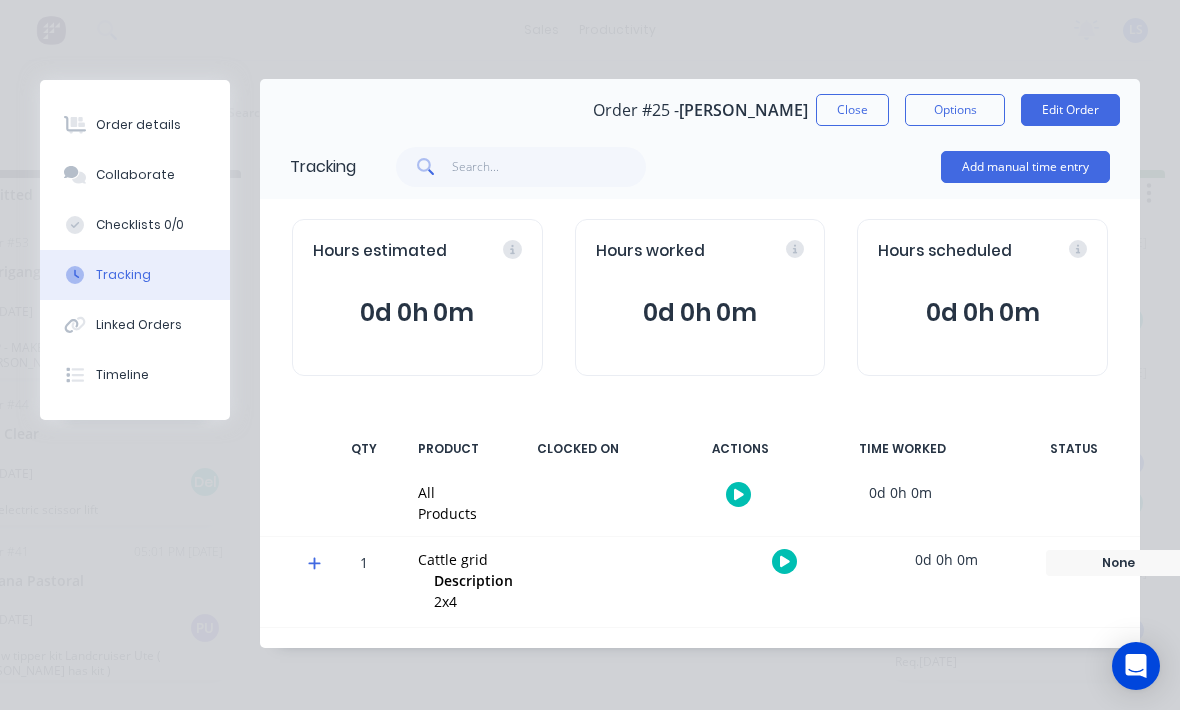 click on "Close" at bounding box center [852, 110] 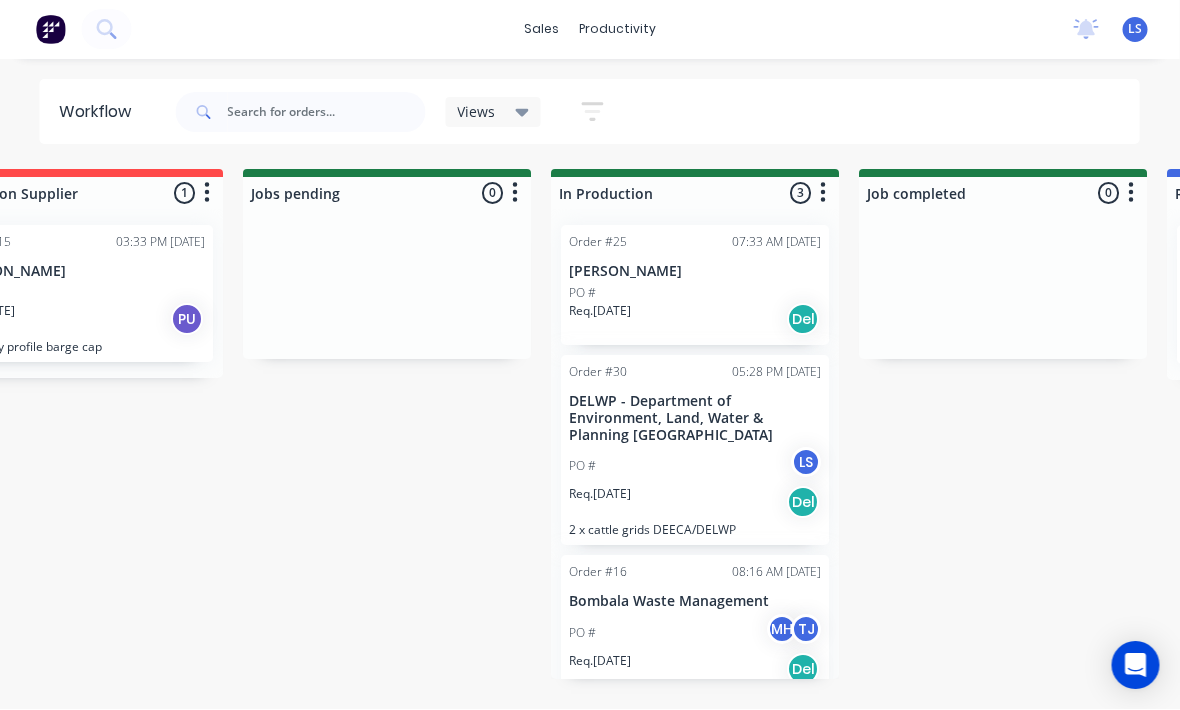 scroll, scrollTop: 36, scrollLeft: 723, axis: both 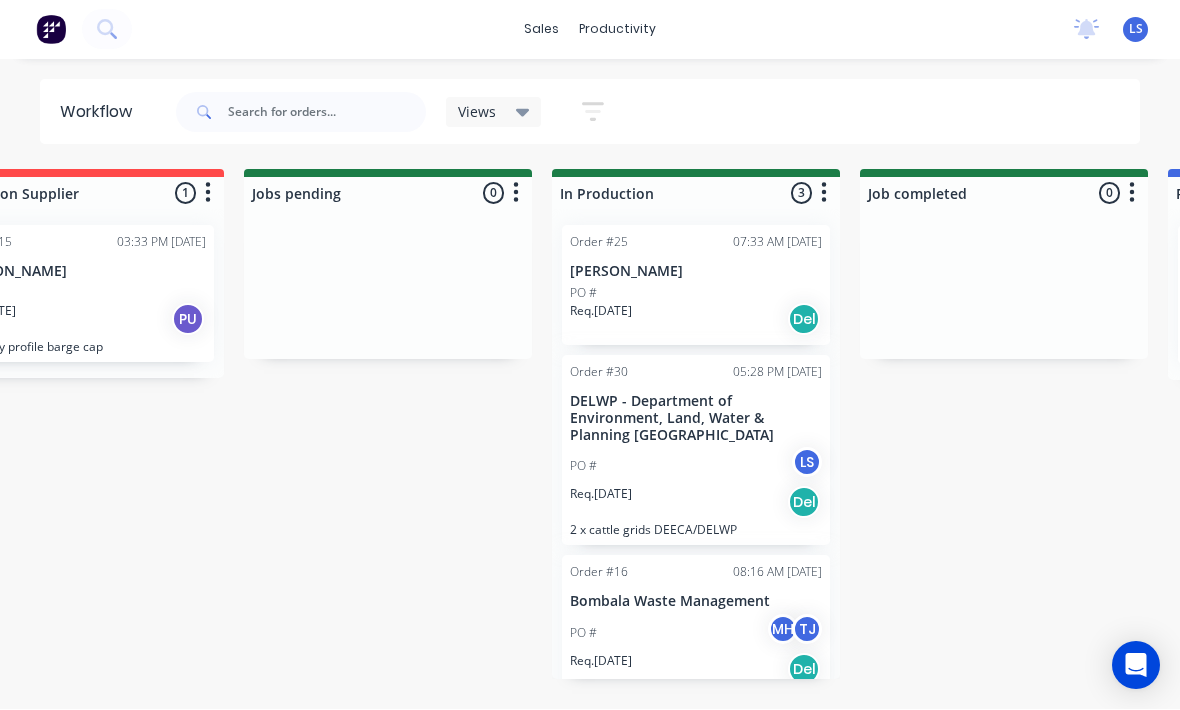 click on "Del" at bounding box center [804, 320] 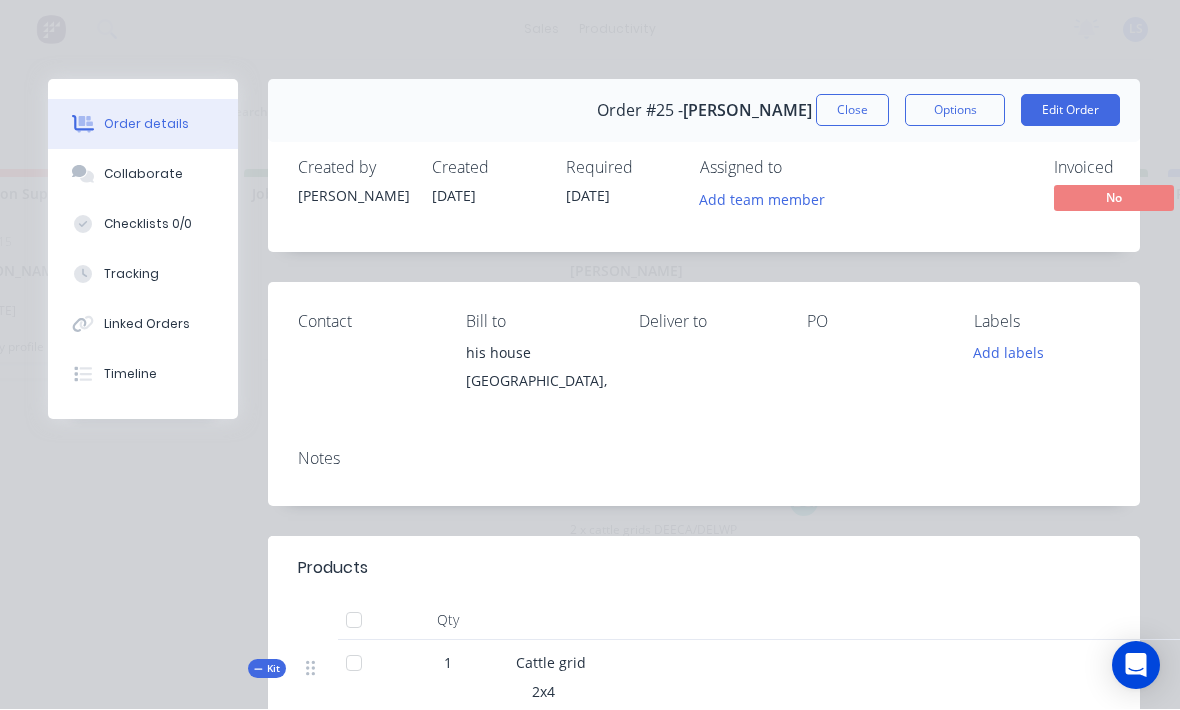 click on "Add team member" at bounding box center [762, 199] 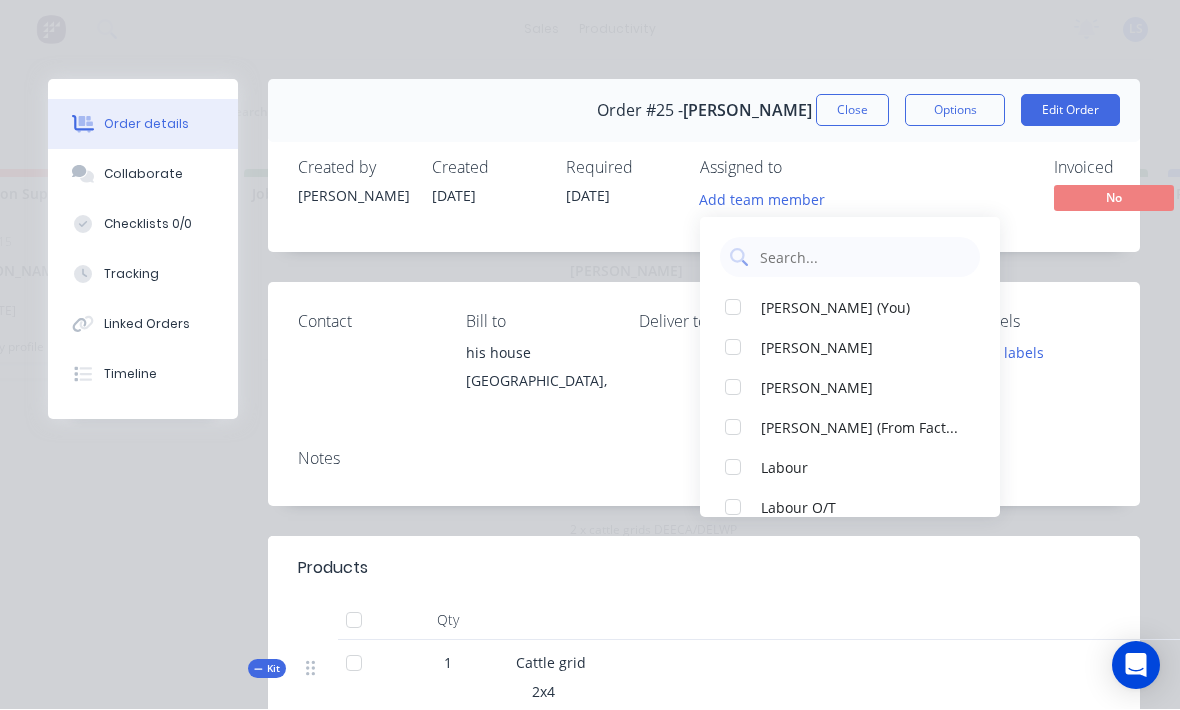 click at bounding box center (733, 308) 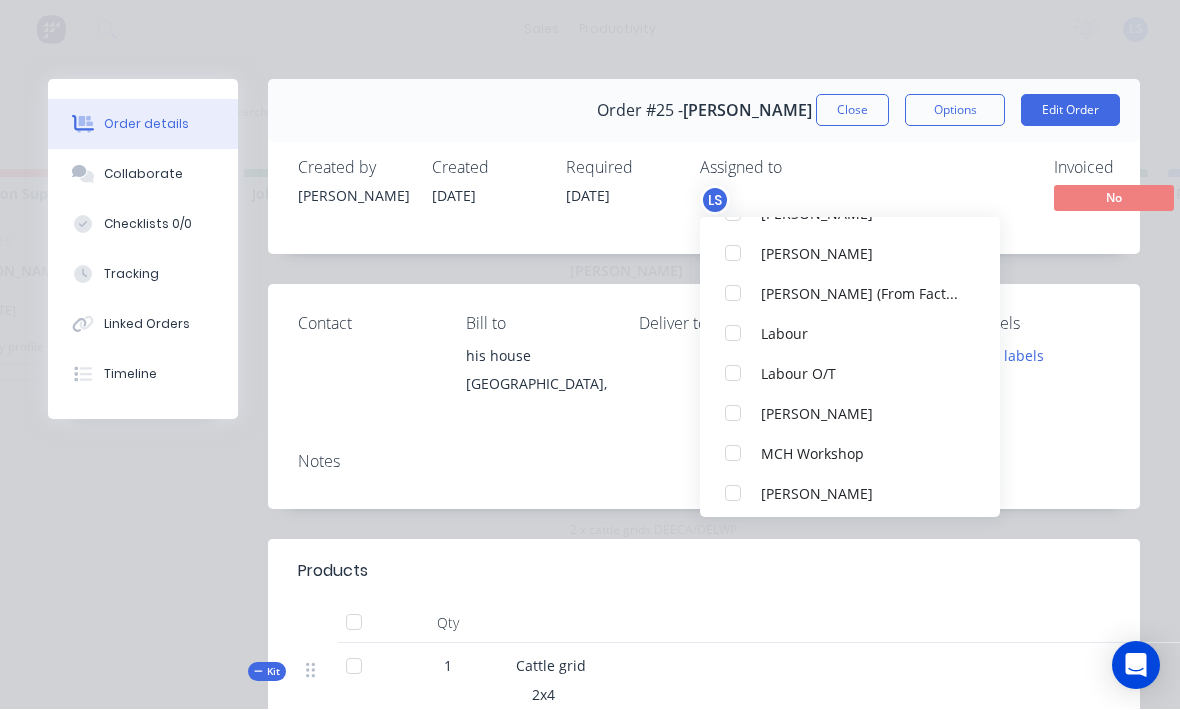 scroll, scrollTop: 135, scrollLeft: 0, axis: vertical 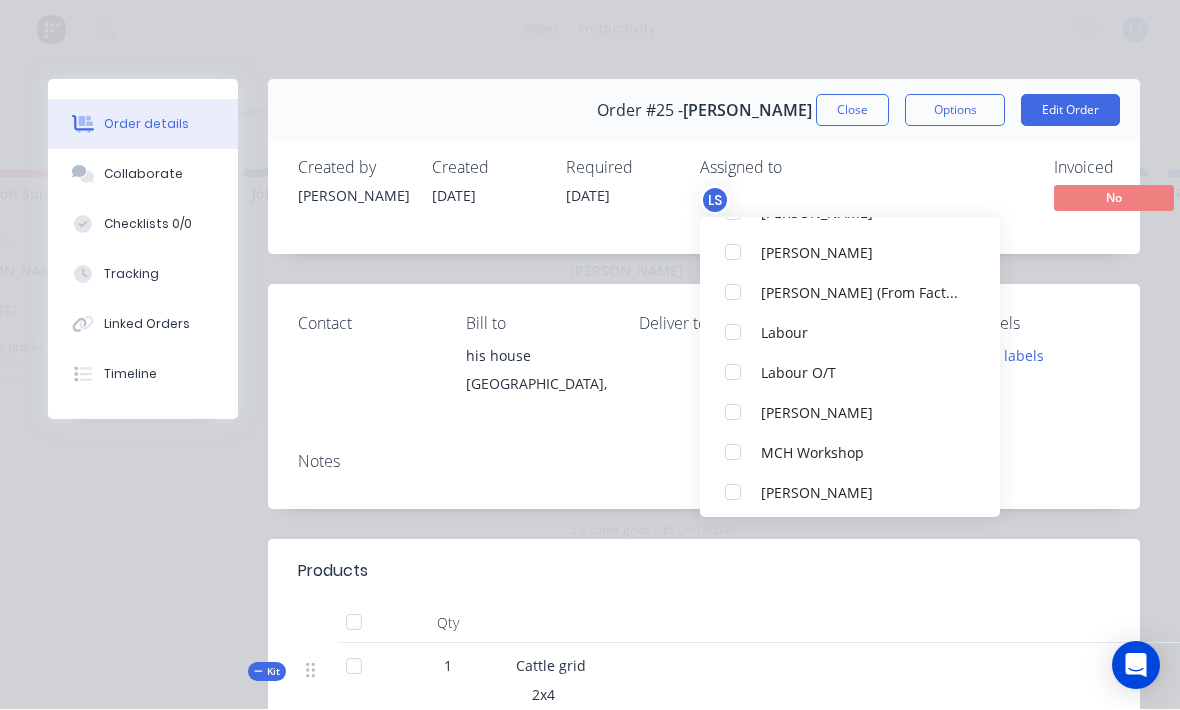 click at bounding box center (733, 493) 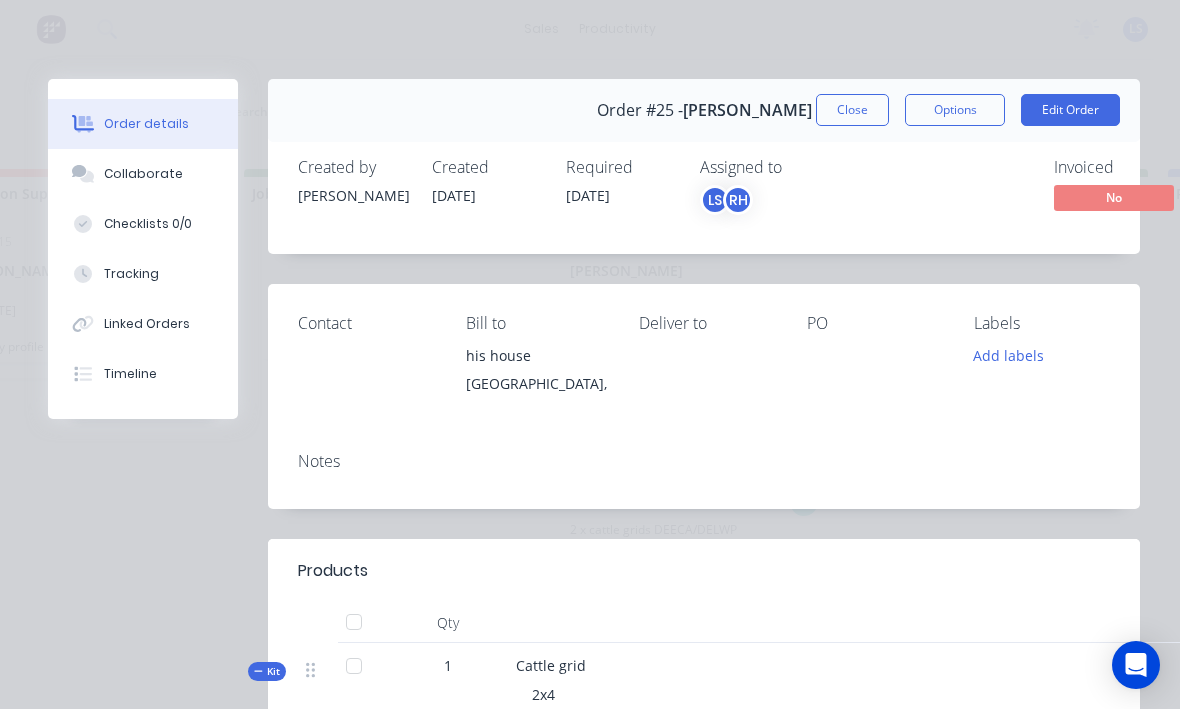 click on "Add labels" at bounding box center [1042, 364] 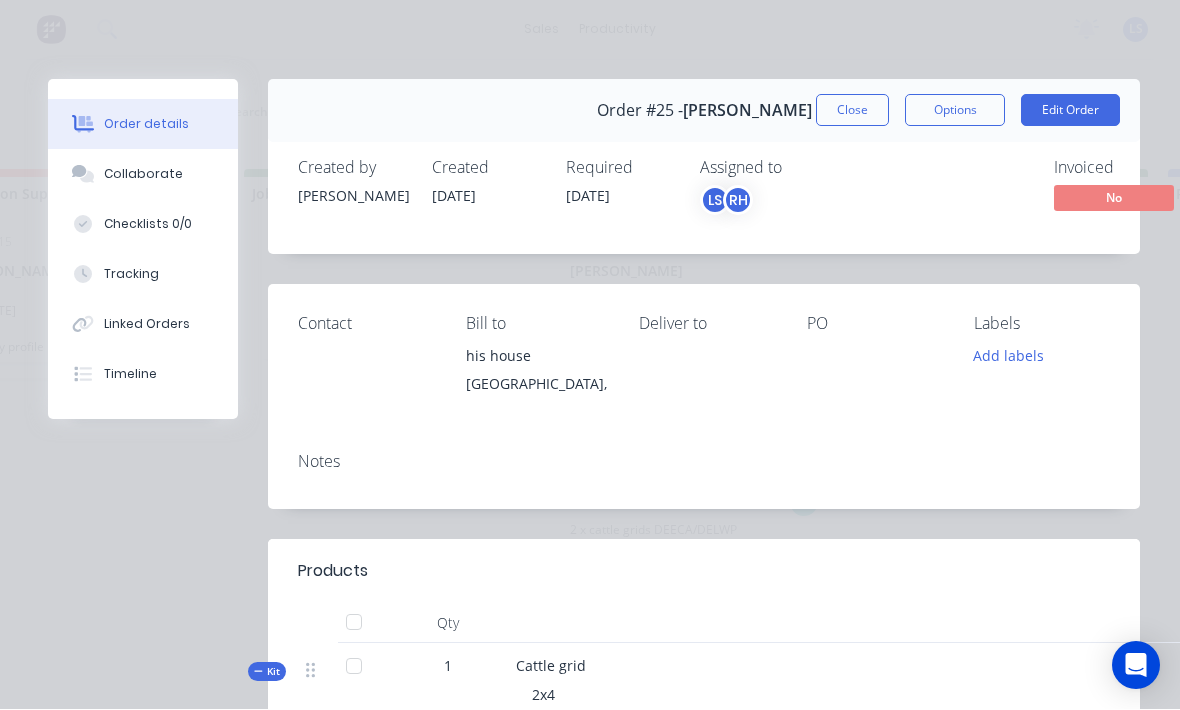 click on "Close" at bounding box center (852, 111) 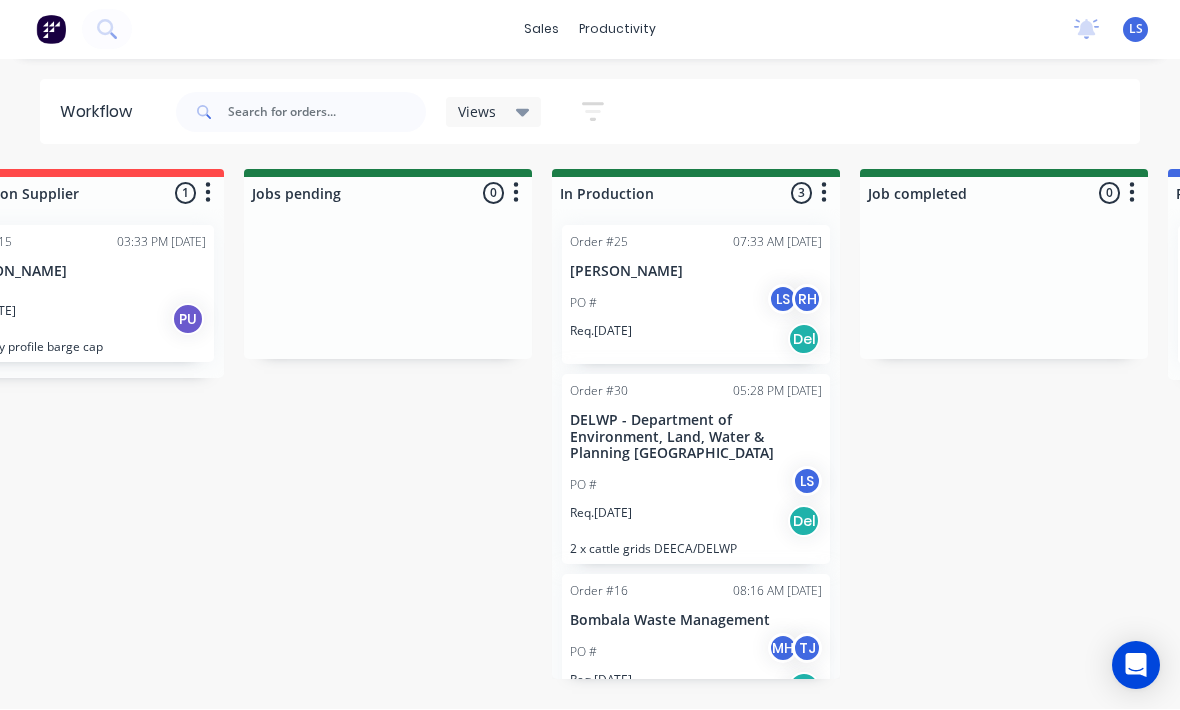 click on "LS" at bounding box center (807, 482) 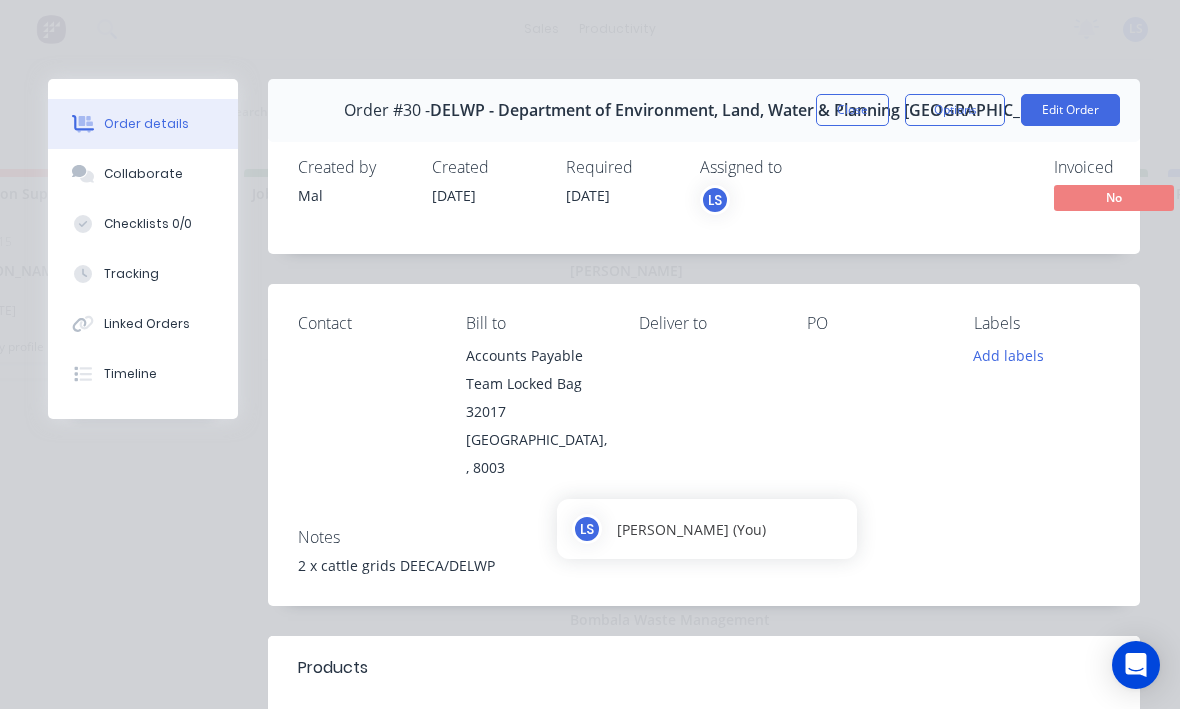 click on "LS" at bounding box center (800, 208) 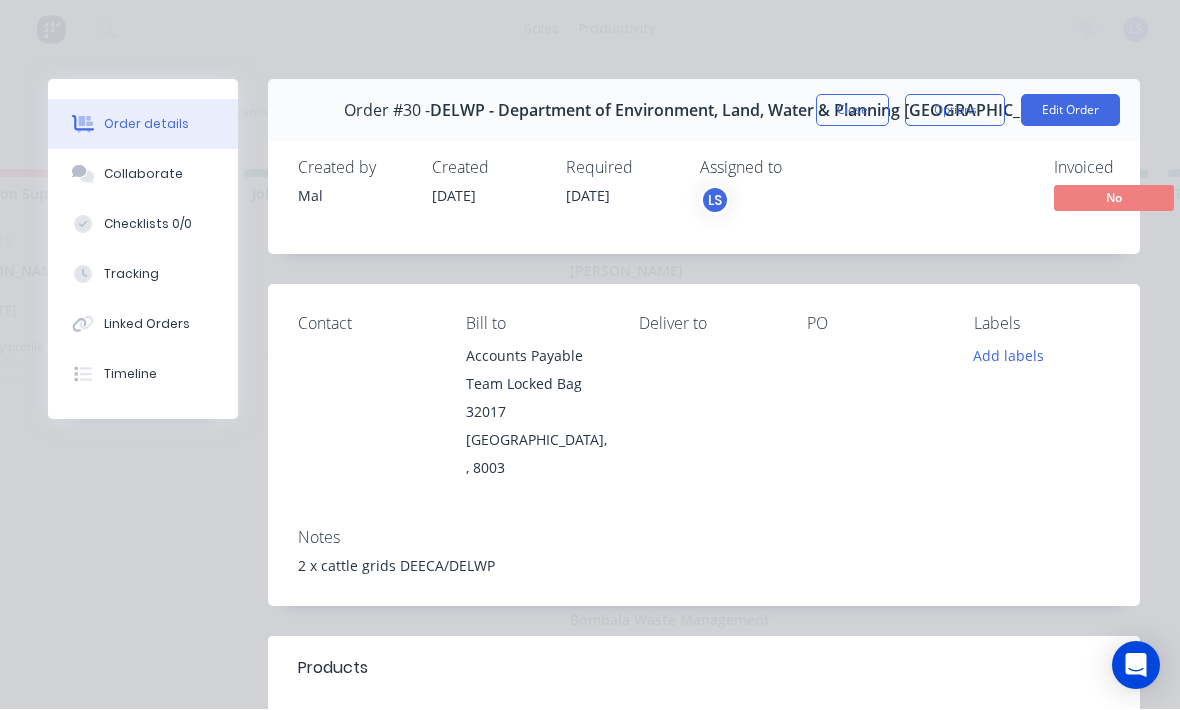 click on "LS" at bounding box center [715, 201] 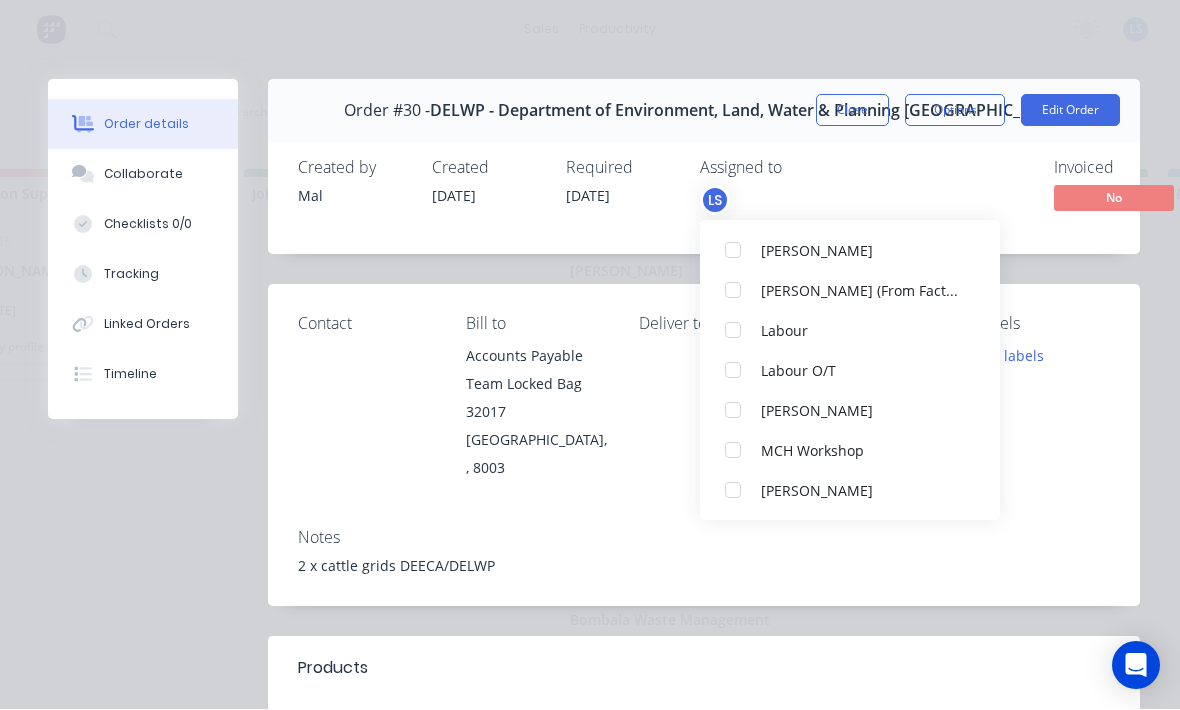 scroll, scrollTop: 144, scrollLeft: 0, axis: vertical 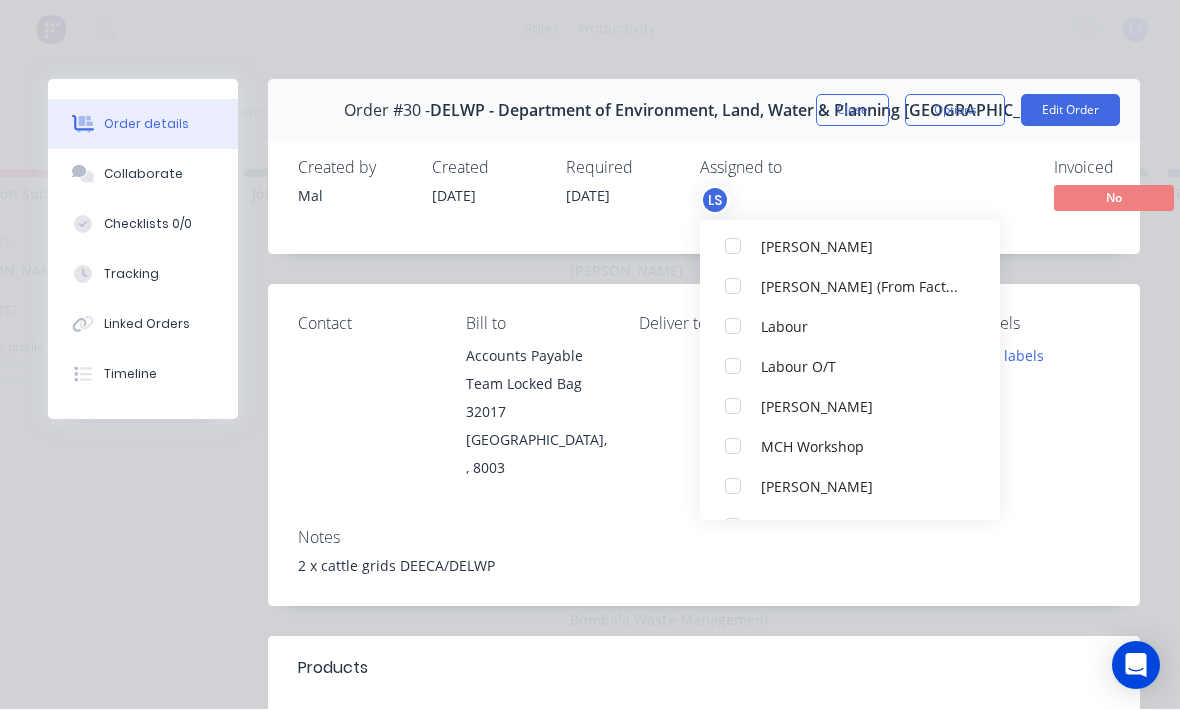 click at bounding box center (733, 487) 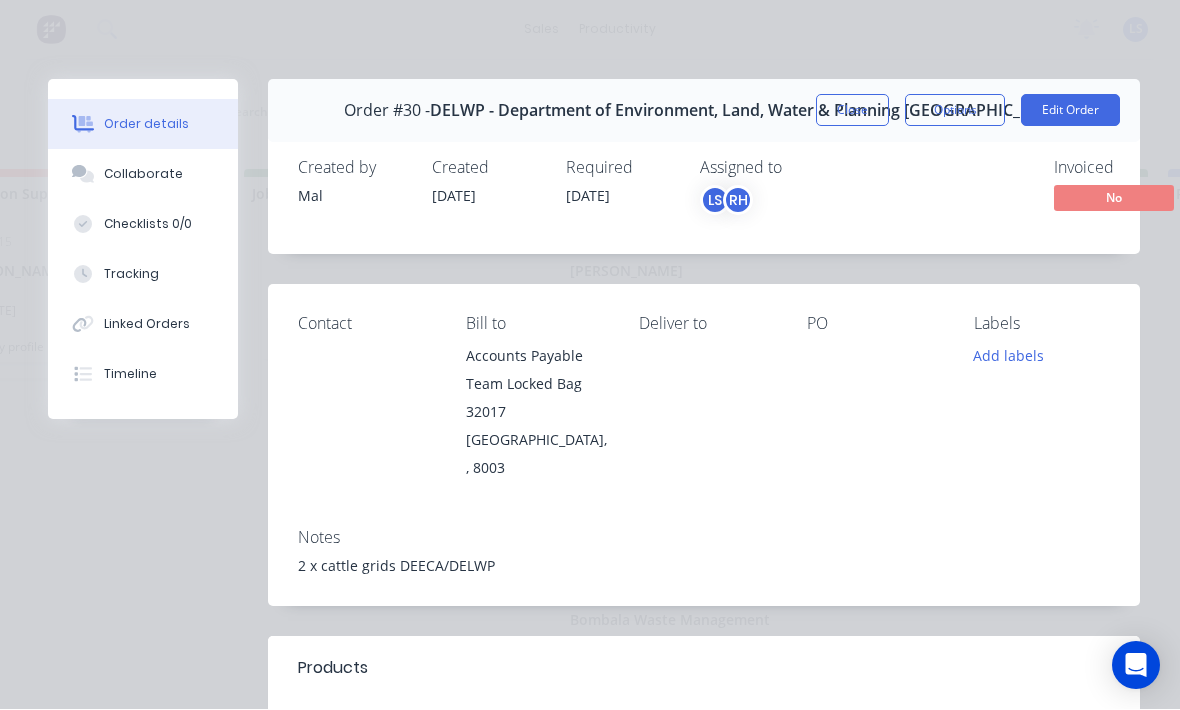 click on "Add labels" at bounding box center (1009, 356) 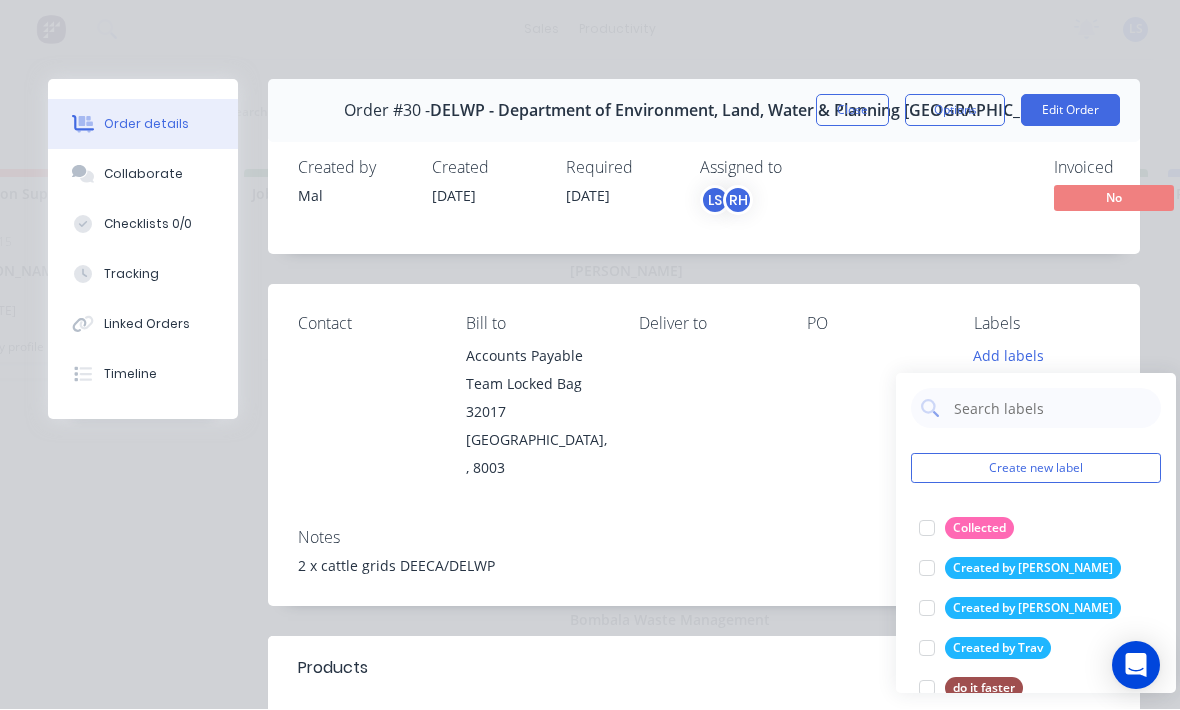 click on "Notes 2 x cattle grids DEECA/DELWP" at bounding box center (704, 560) 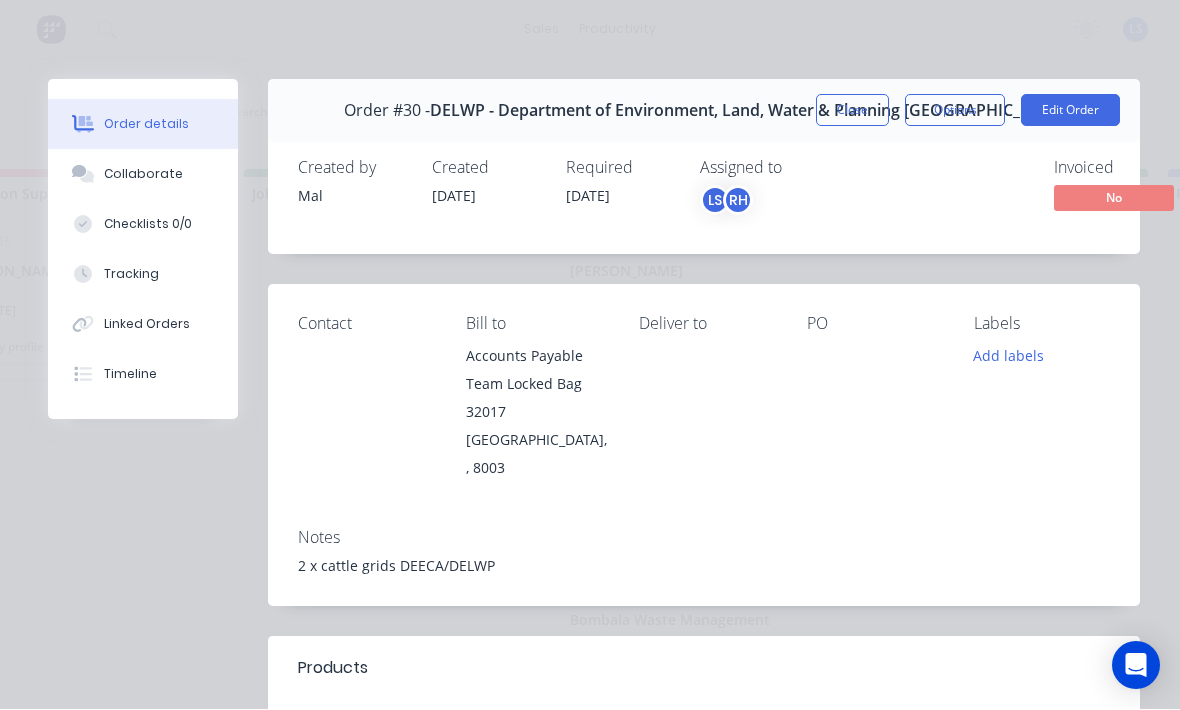 click on "Close" at bounding box center (852, 111) 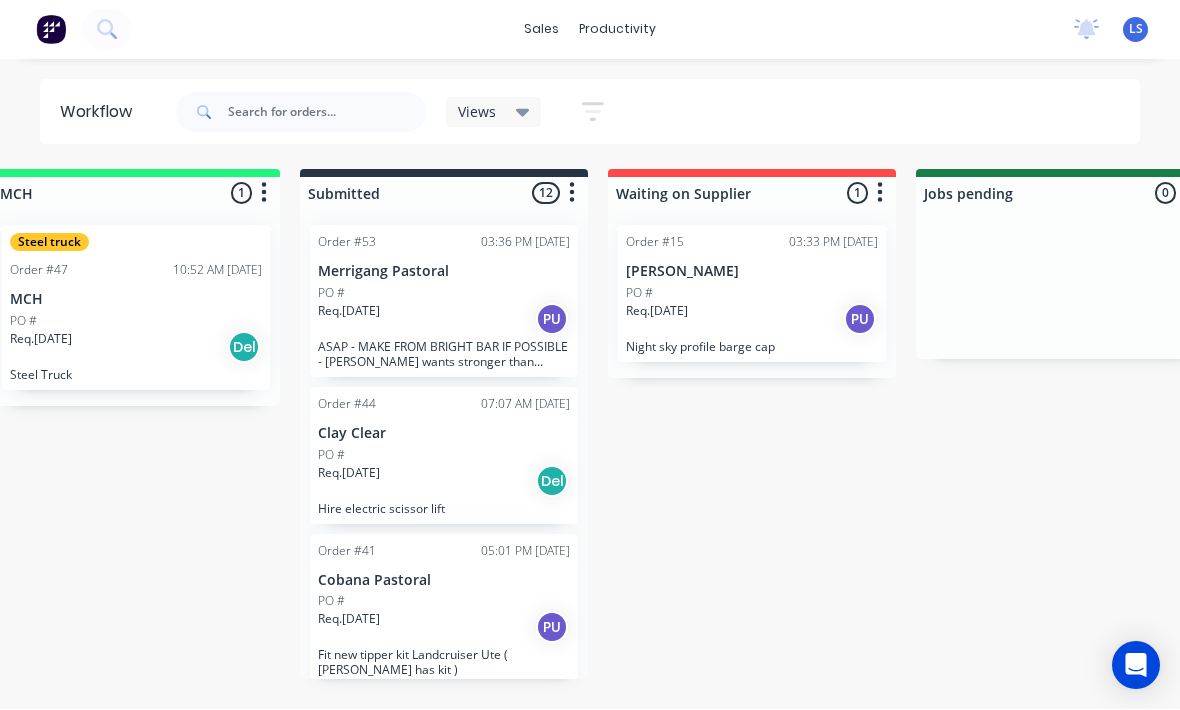 scroll, scrollTop: 36, scrollLeft: 0, axis: vertical 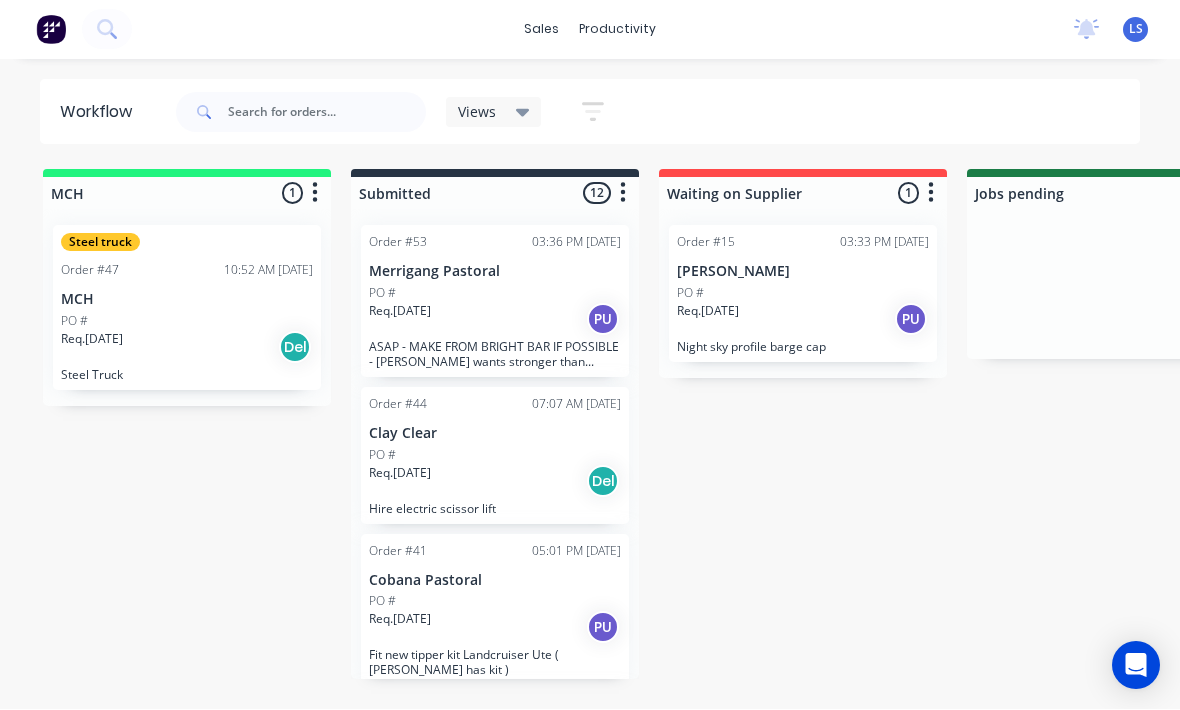 click on "sales productivity sales Sales Orders Customers Price Level Manager productivity Workflow Planner Delivery Scheduling Timesheets No new notifications Mark all as read You have no notifications LS MCH Welding & Engineering Pty ... Lane Stevenson Standard User (No Pricing) Profile Sign out" at bounding box center (590, 30) 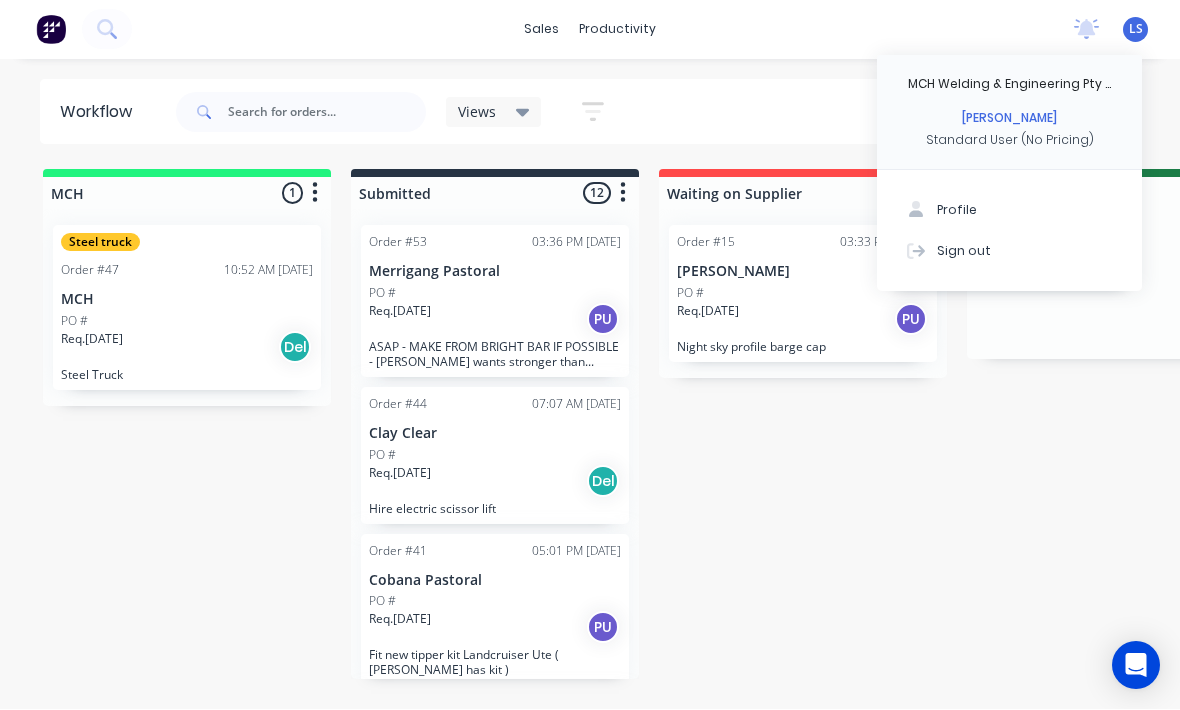 click on "LS" at bounding box center (1136, 30) 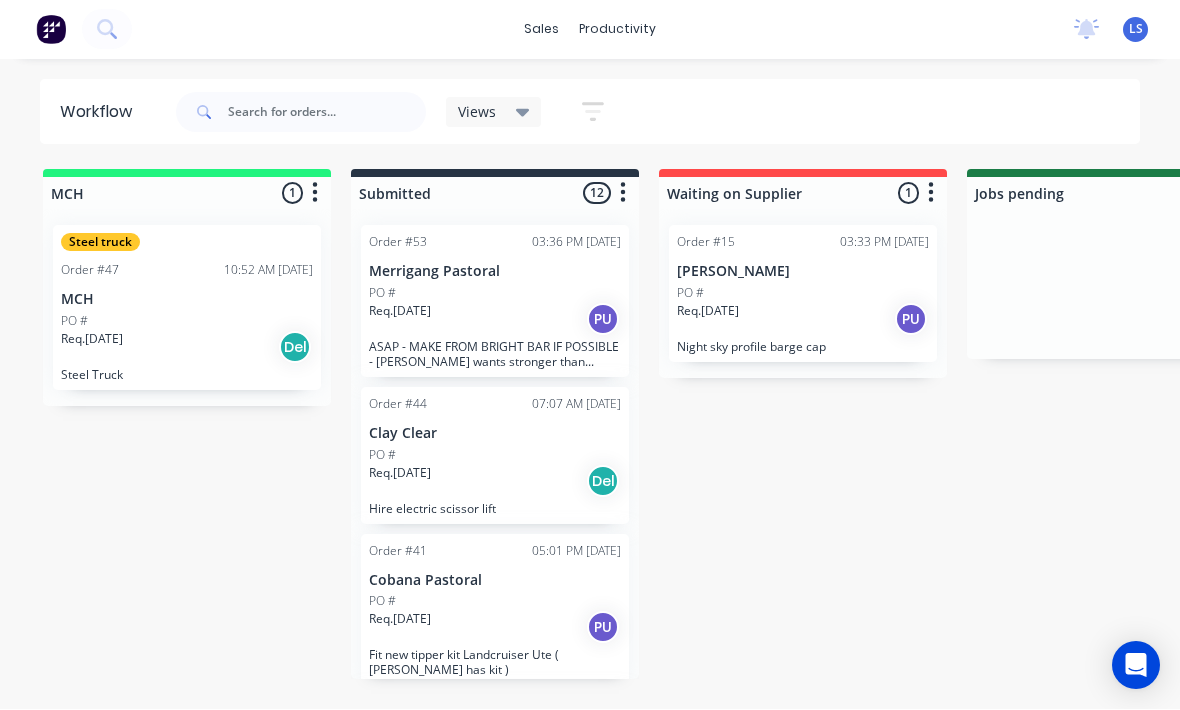 click on "LS" at bounding box center [1136, 30] 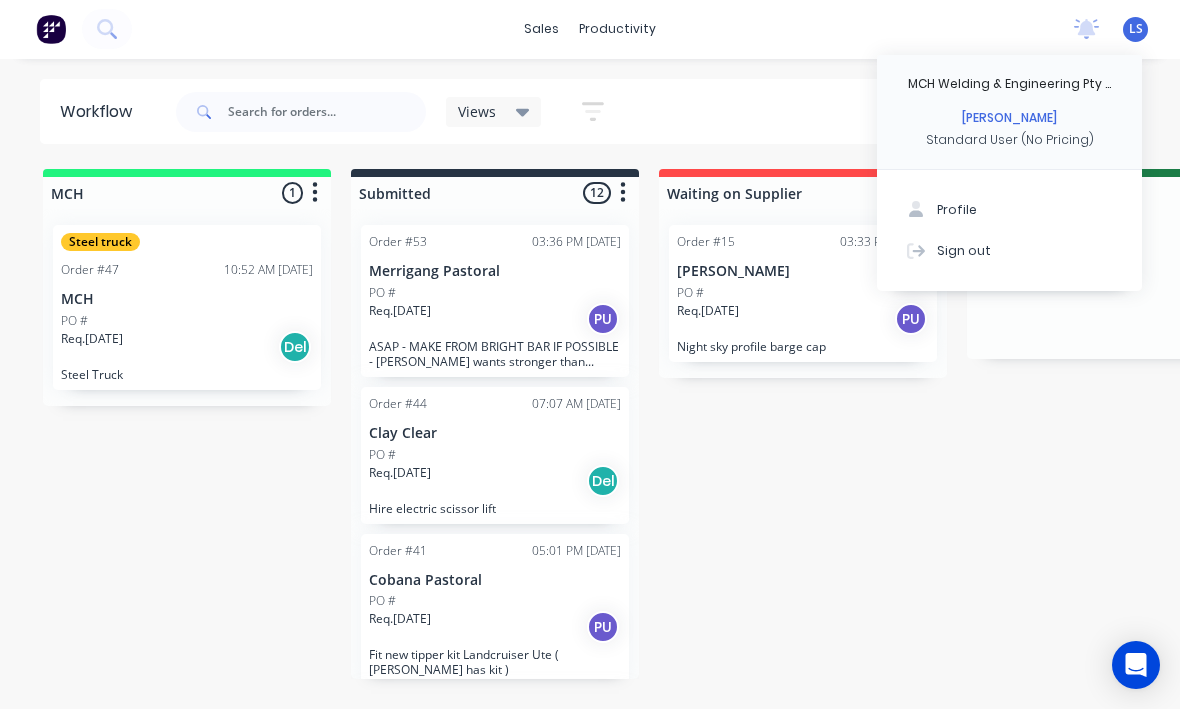 click on "Profile" at bounding box center (957, 211) 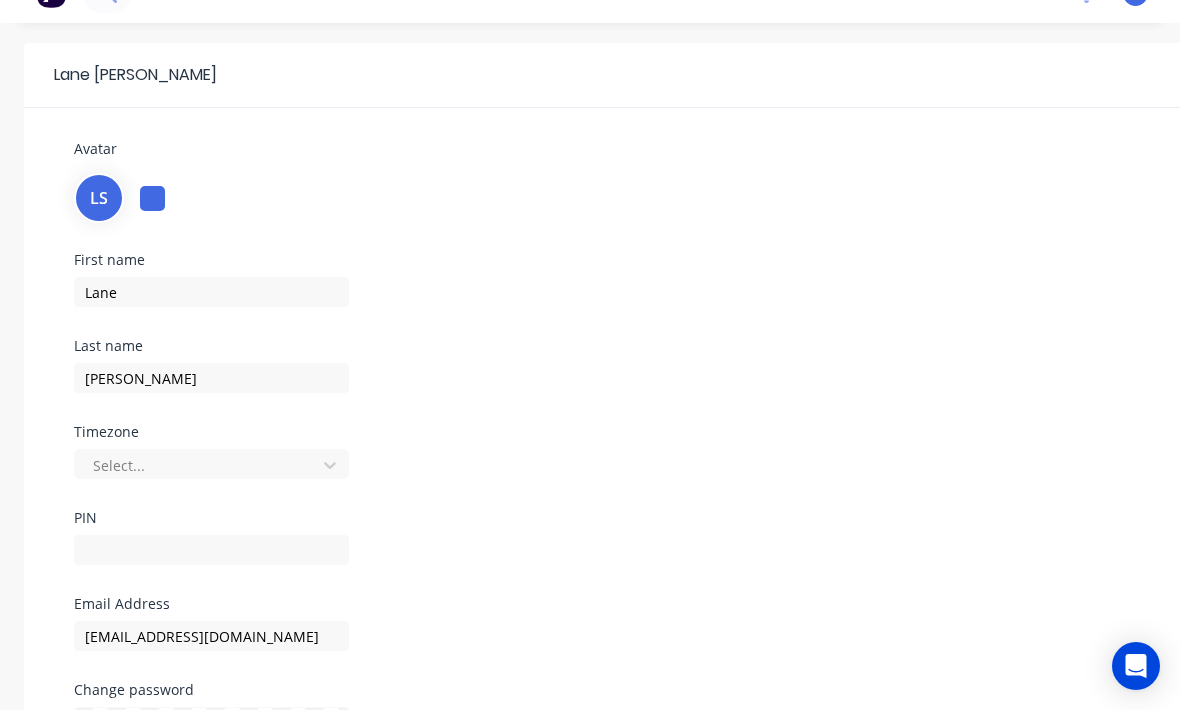click on "LS" at bounding box center [99, 198] 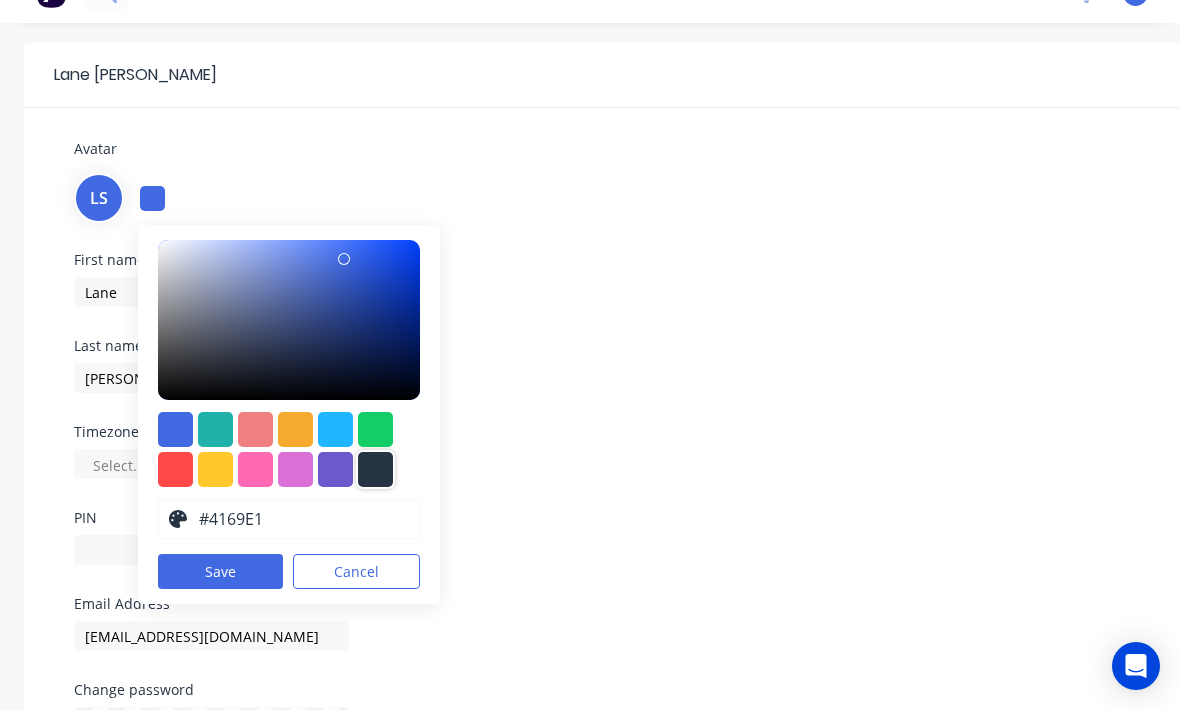 click at bounding box center (375, 469) 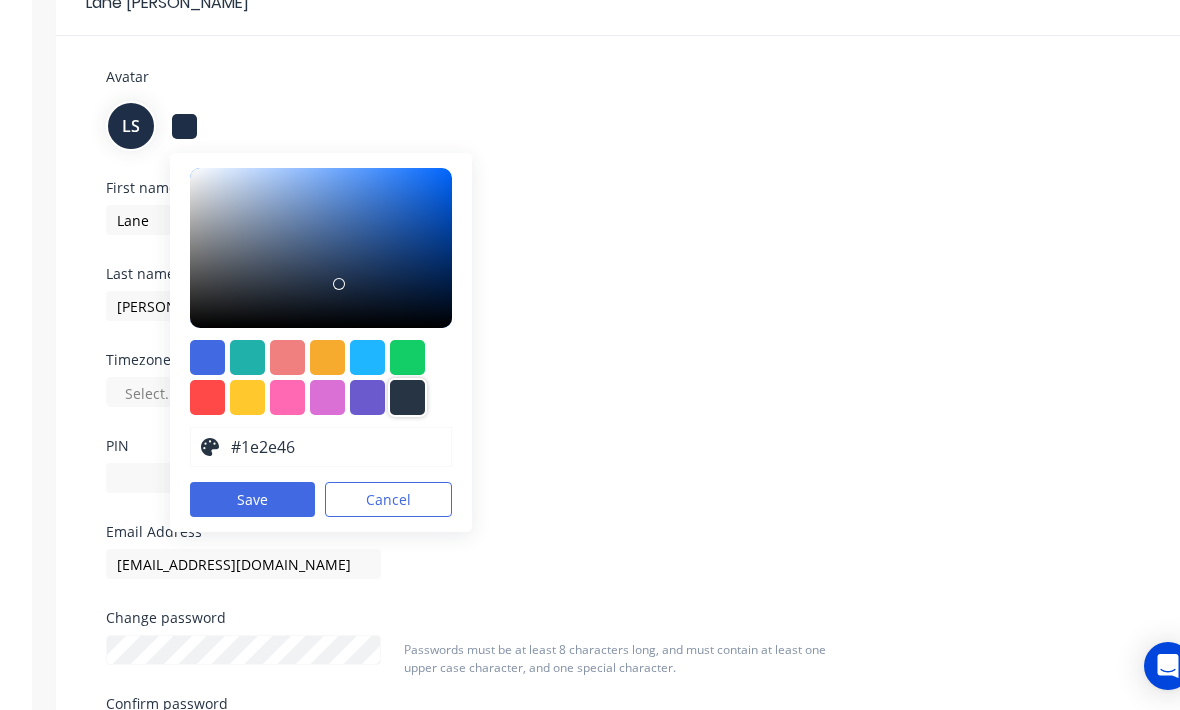 scroll, scrollTop: 112, scrollLeft: 0, axis: vertical 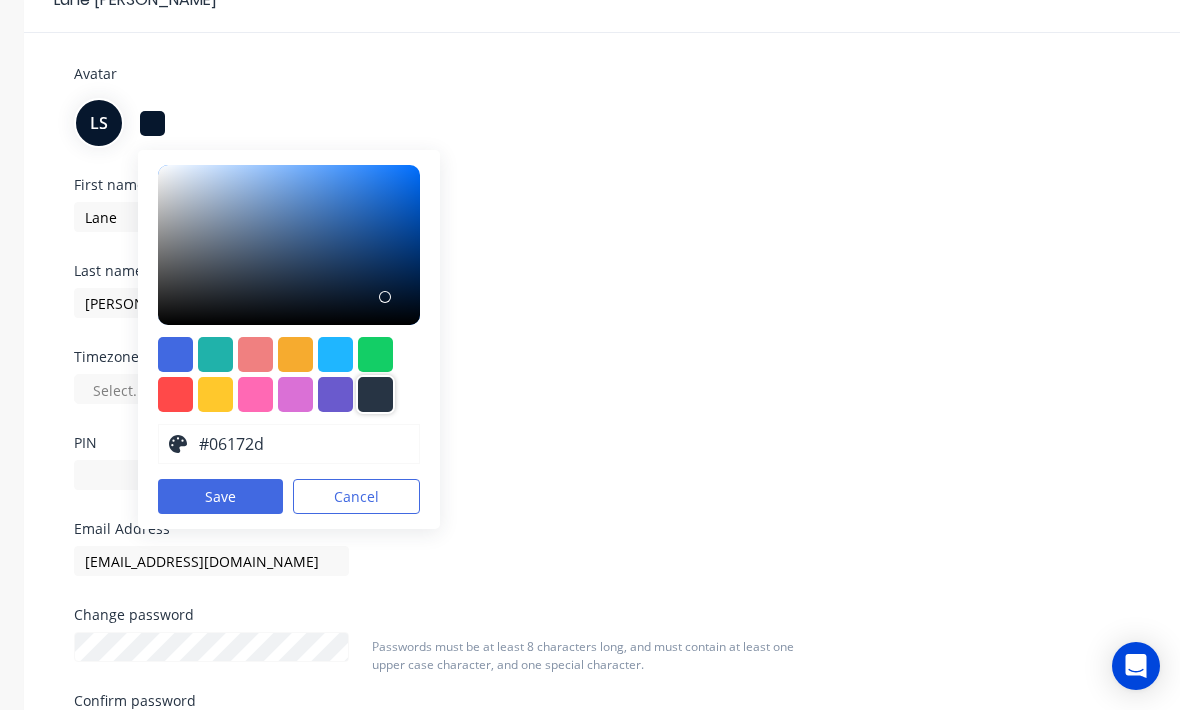 click at bounding box center (385, 297) 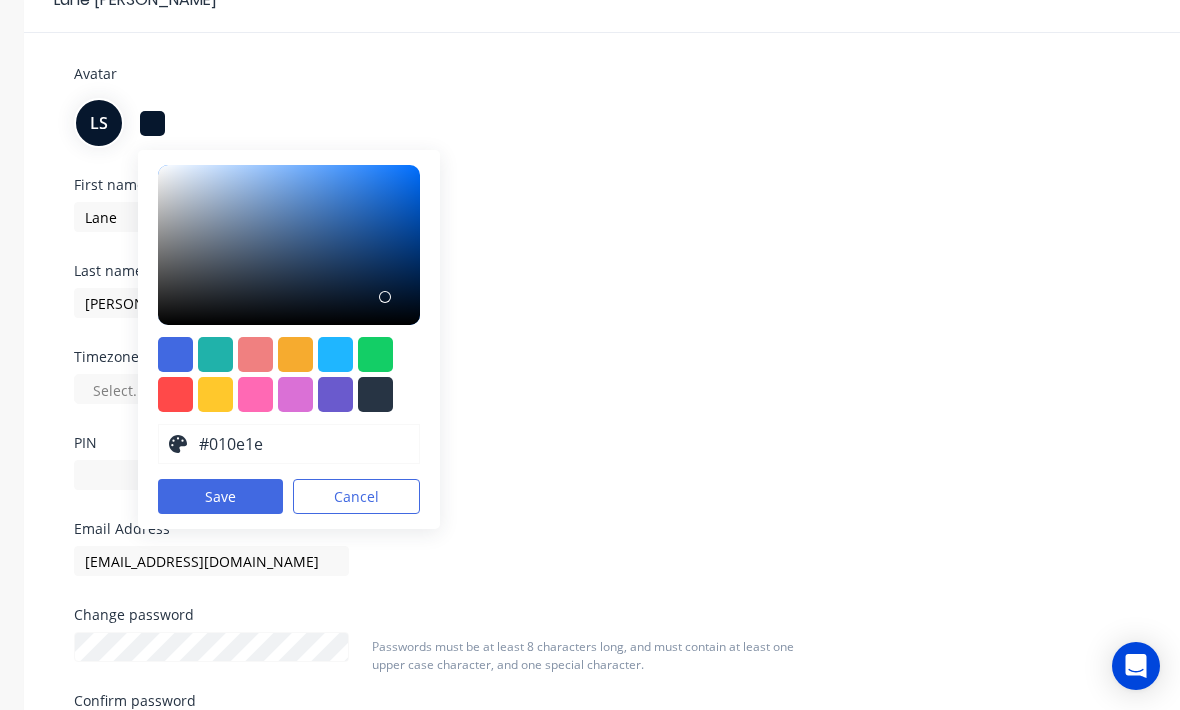 click at bounding box center (385, 297) 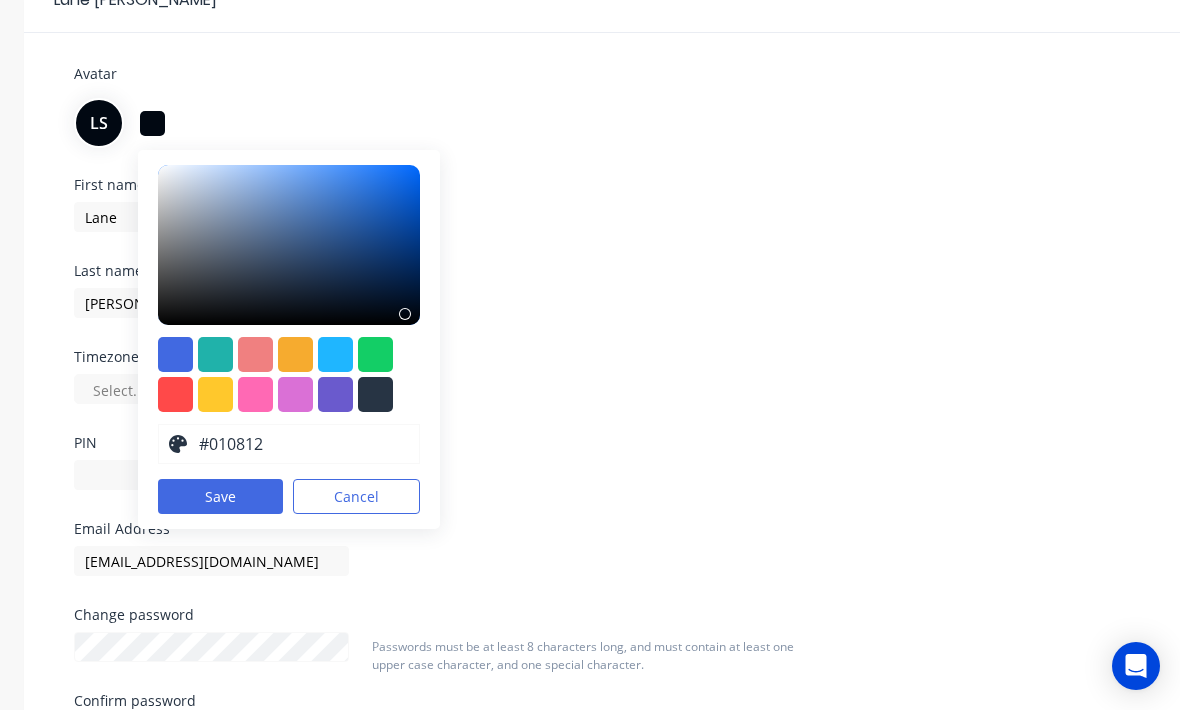 click at bounding box center [405, 314] 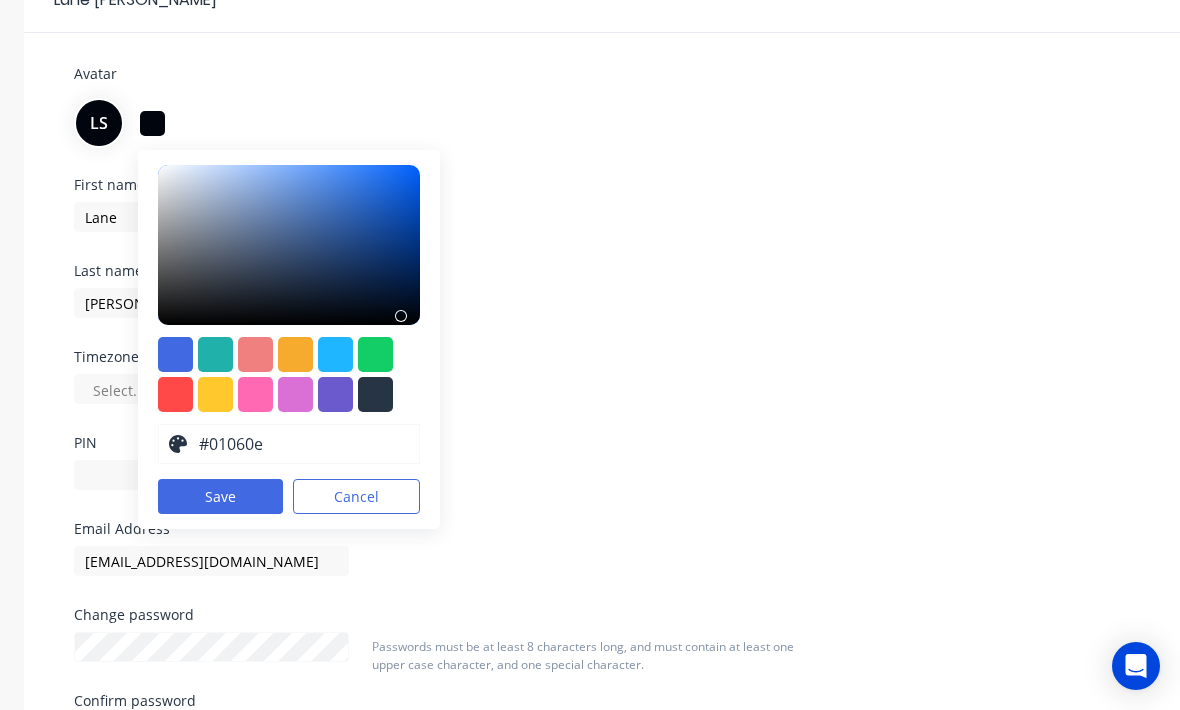 click at bounding box center (401, 316) 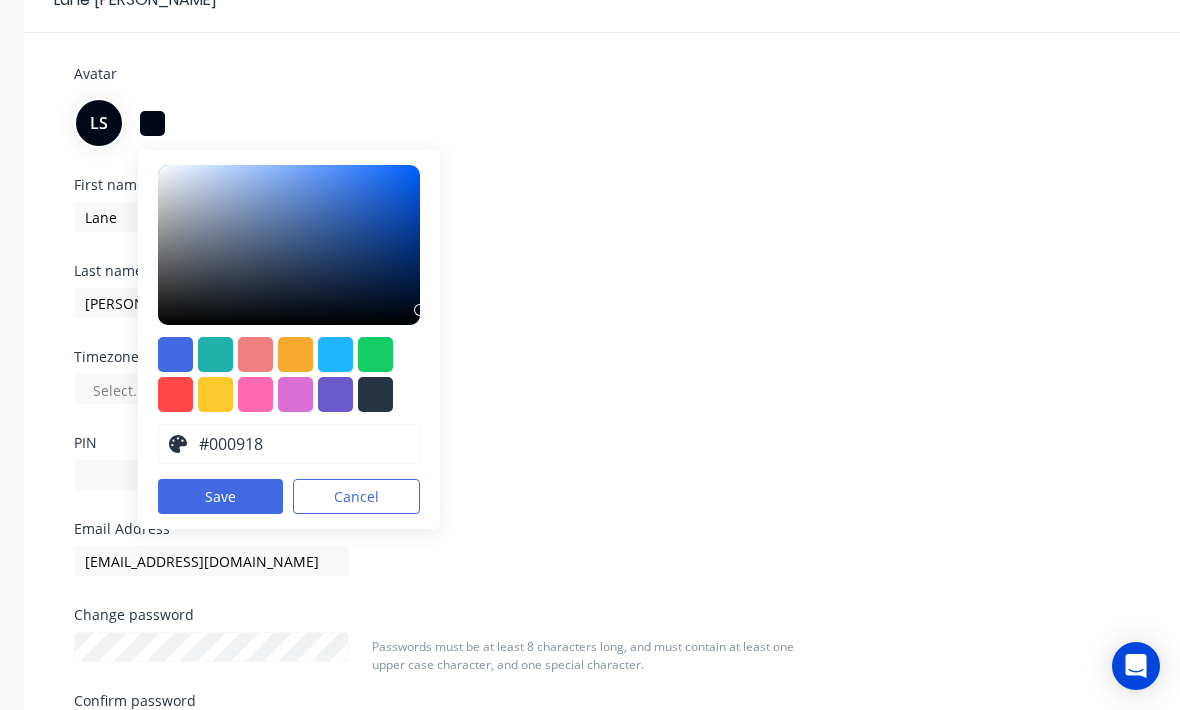 click at bounding box center [420, 310] 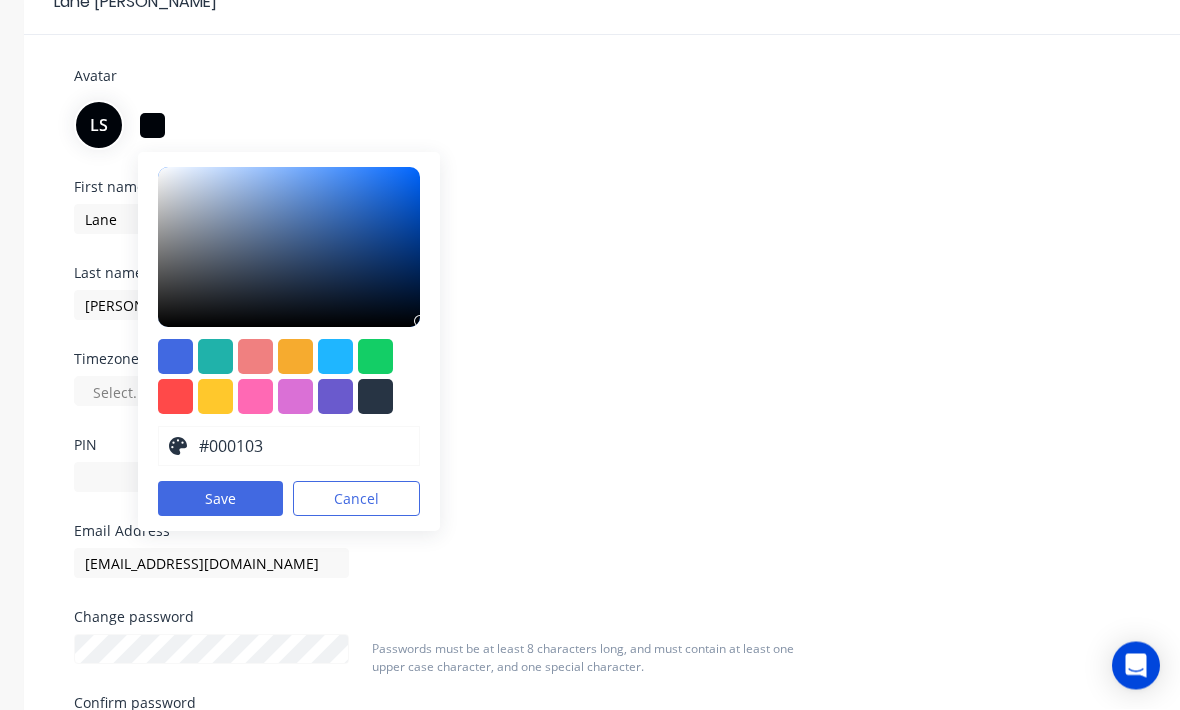 type on "#000000" 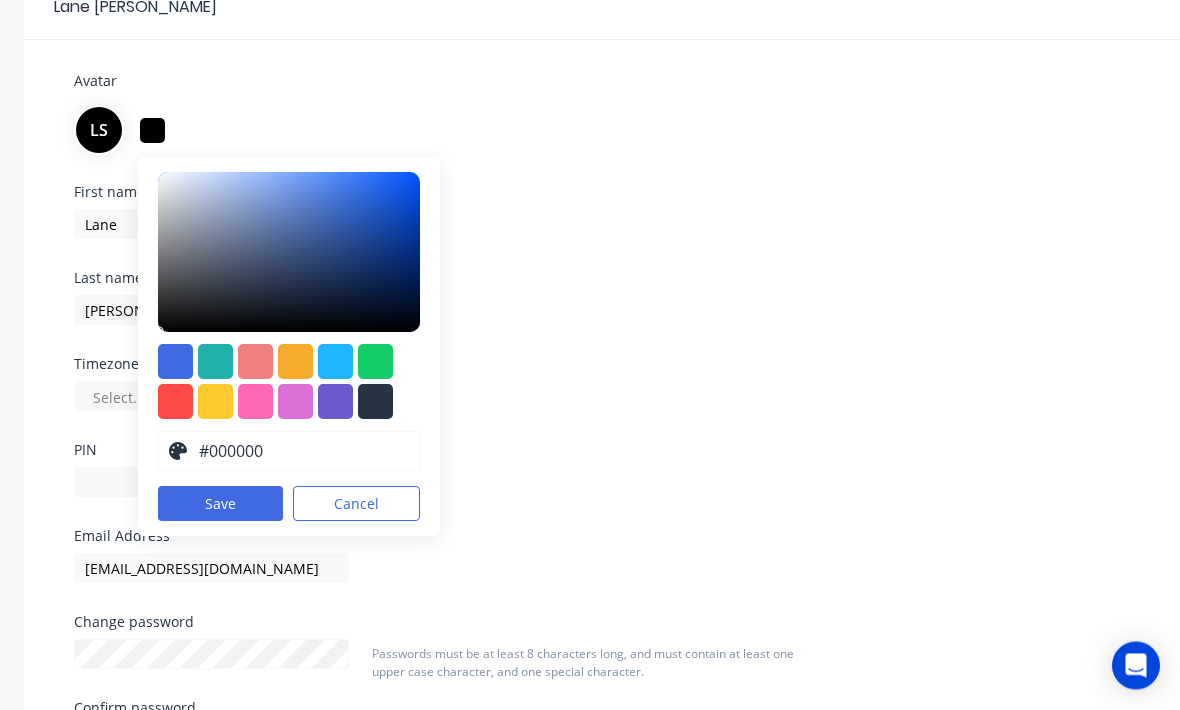 scroll, scrollTop: 105, scrollLeft: 0, axis: vertical 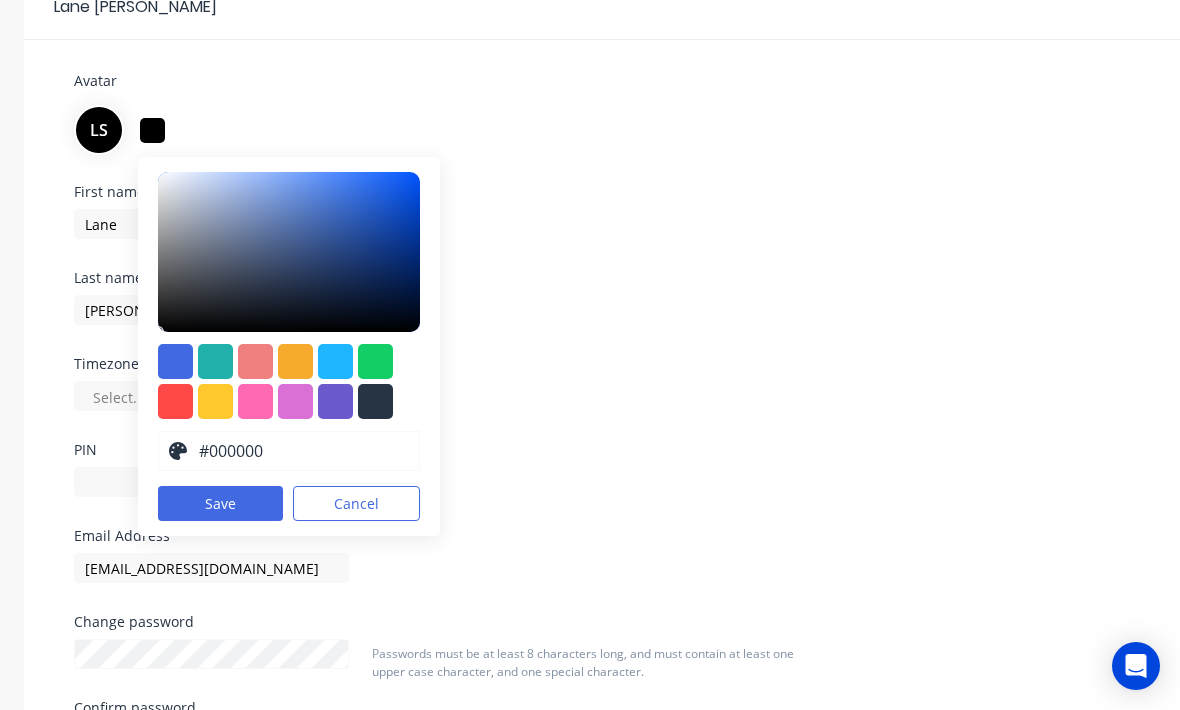 click on "Save" at bounding box center (220, 503) 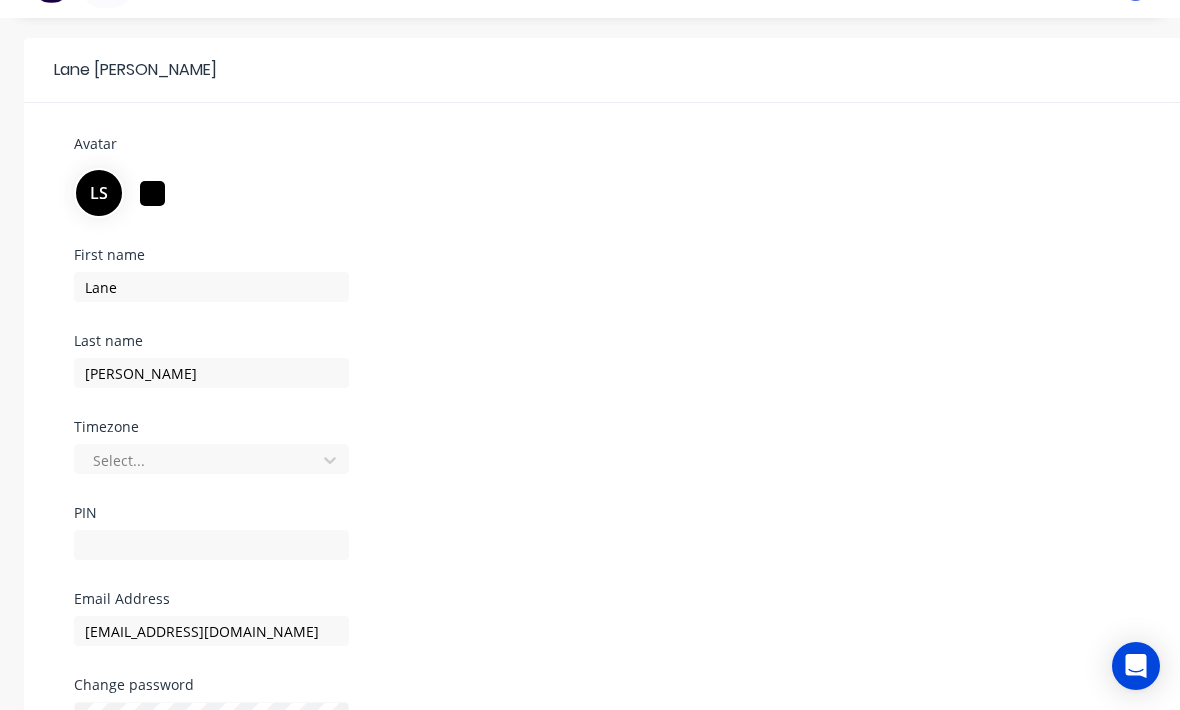 scroll, scrollTop: 0, scrollLeft: 0, axis: both 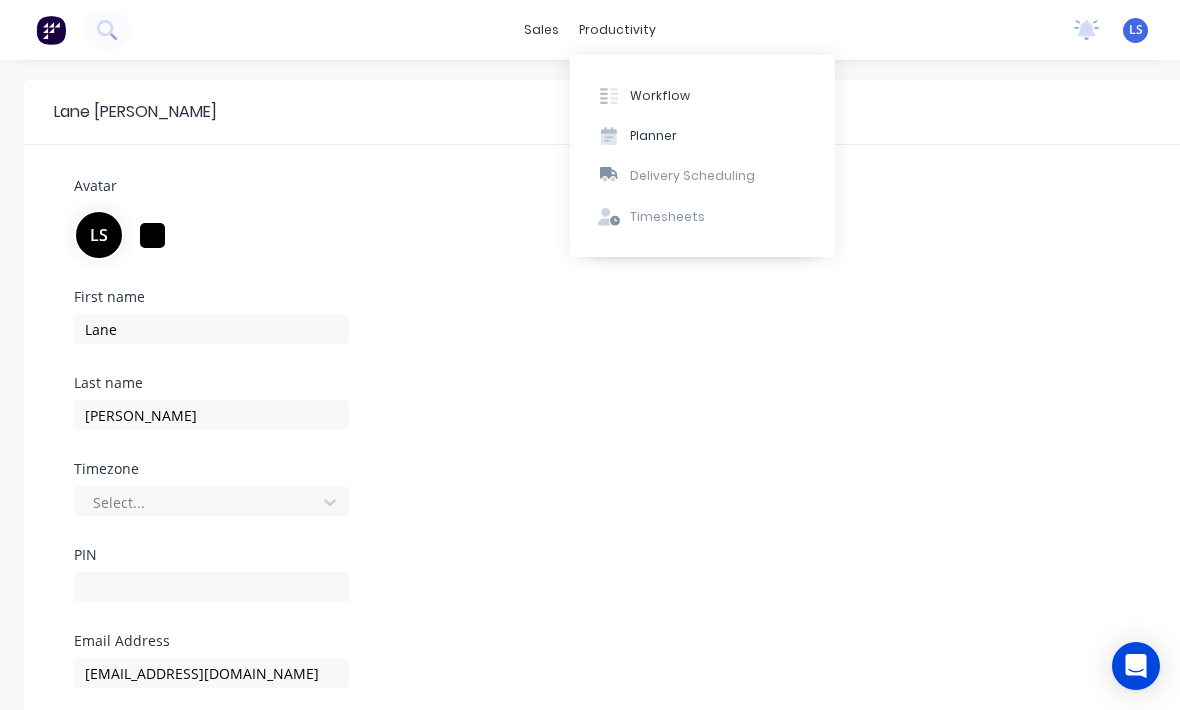 click on "Workflow" at bounding box center [660, 96] 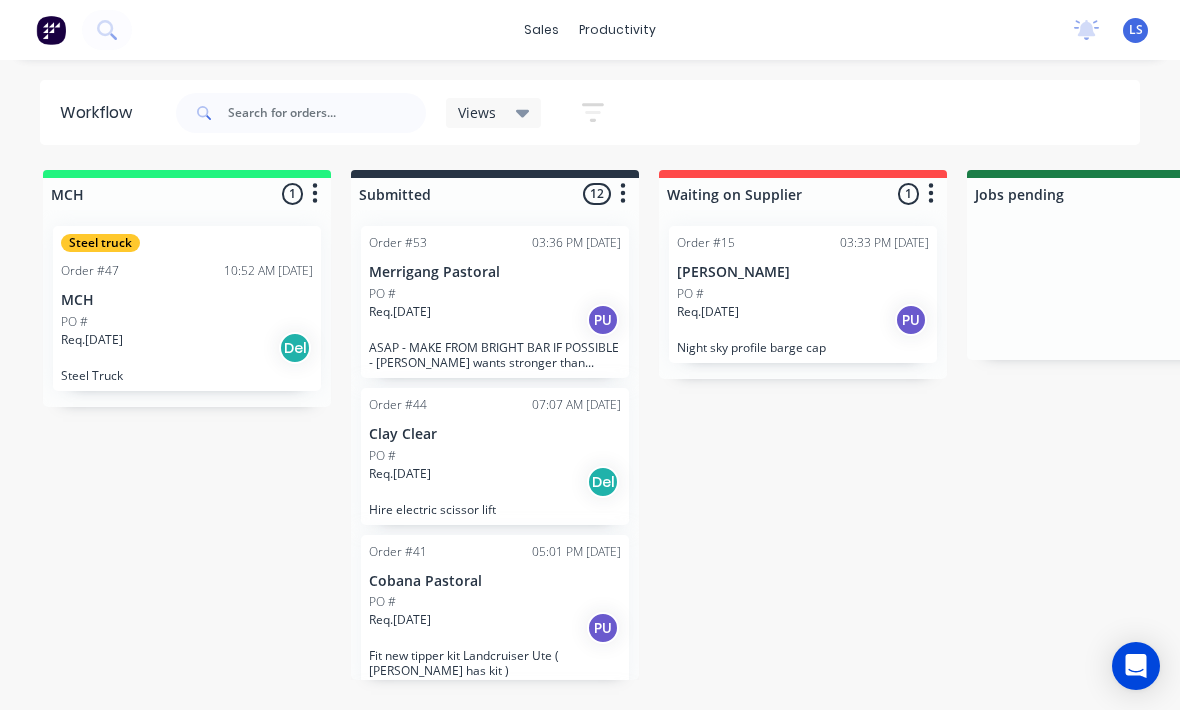 scroll, scrollTop: 36, scrollLeft: 0, axis: vertical 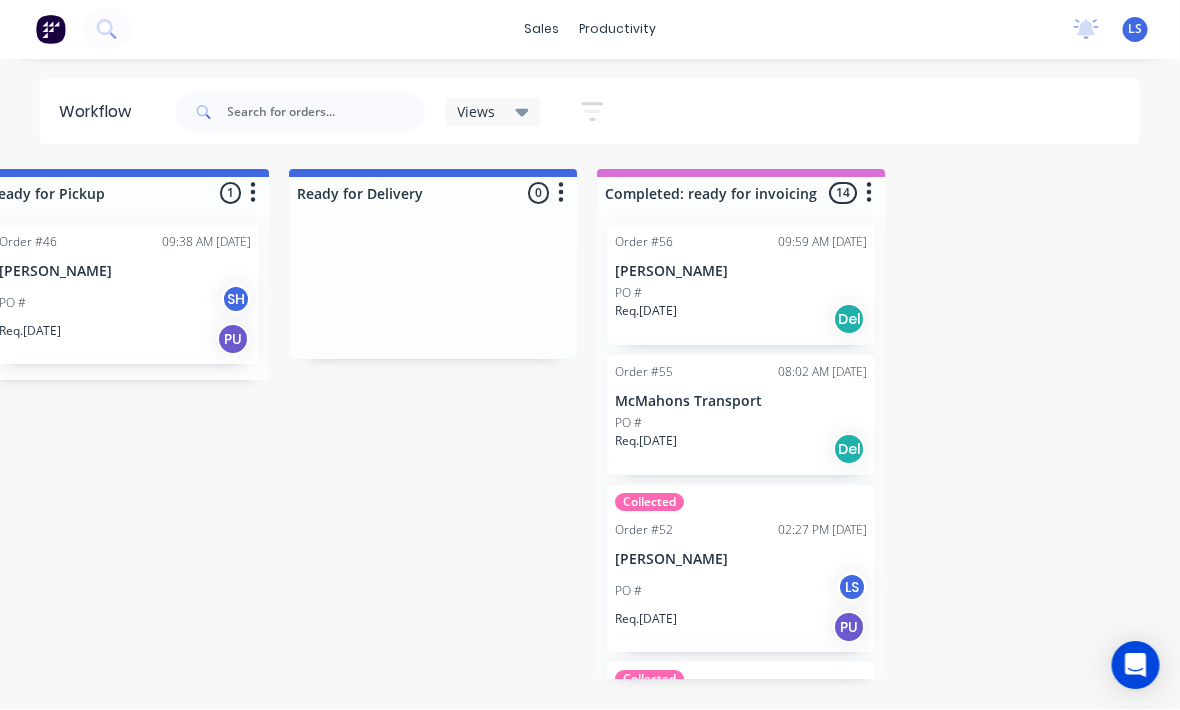 click 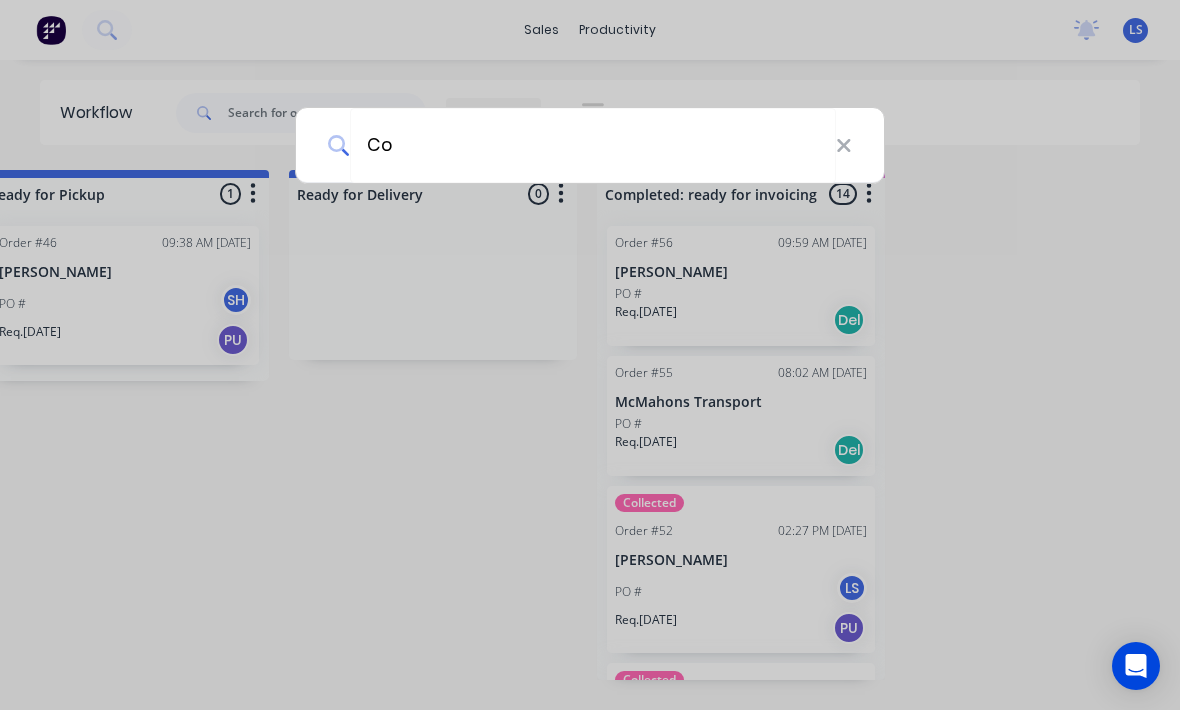 type on "Cob" 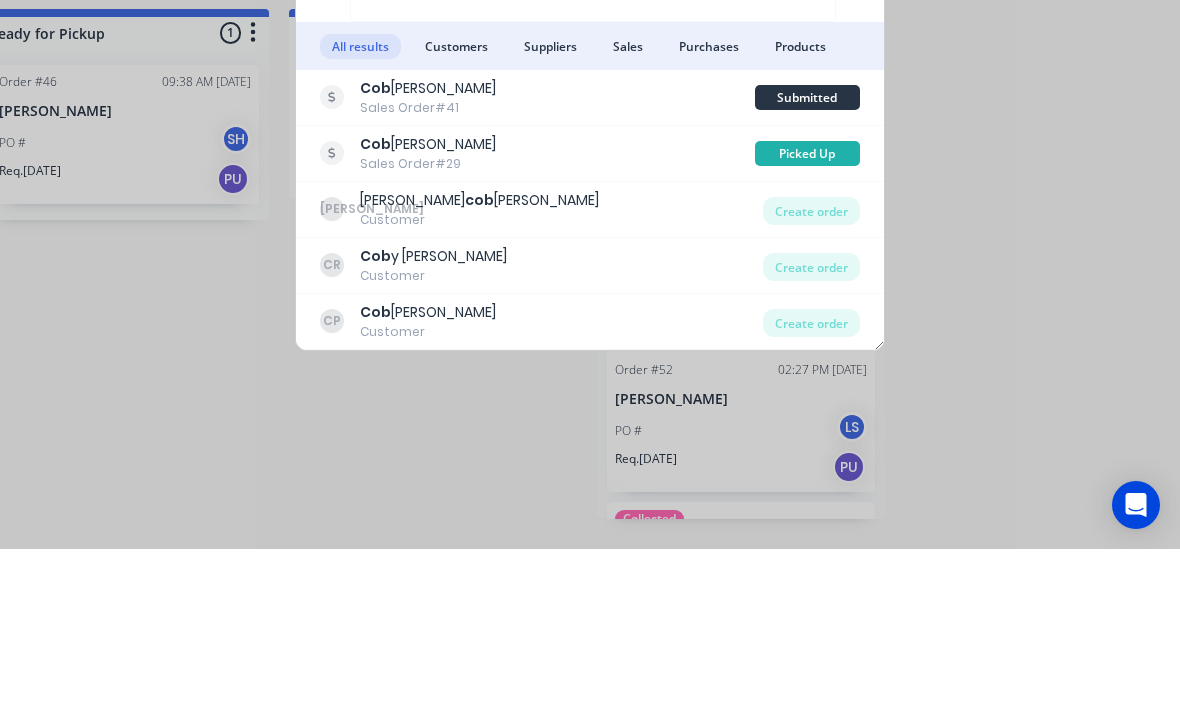 click on "Cob ana Pastoral Sales Order  #29" at bounding box center [537, 314] 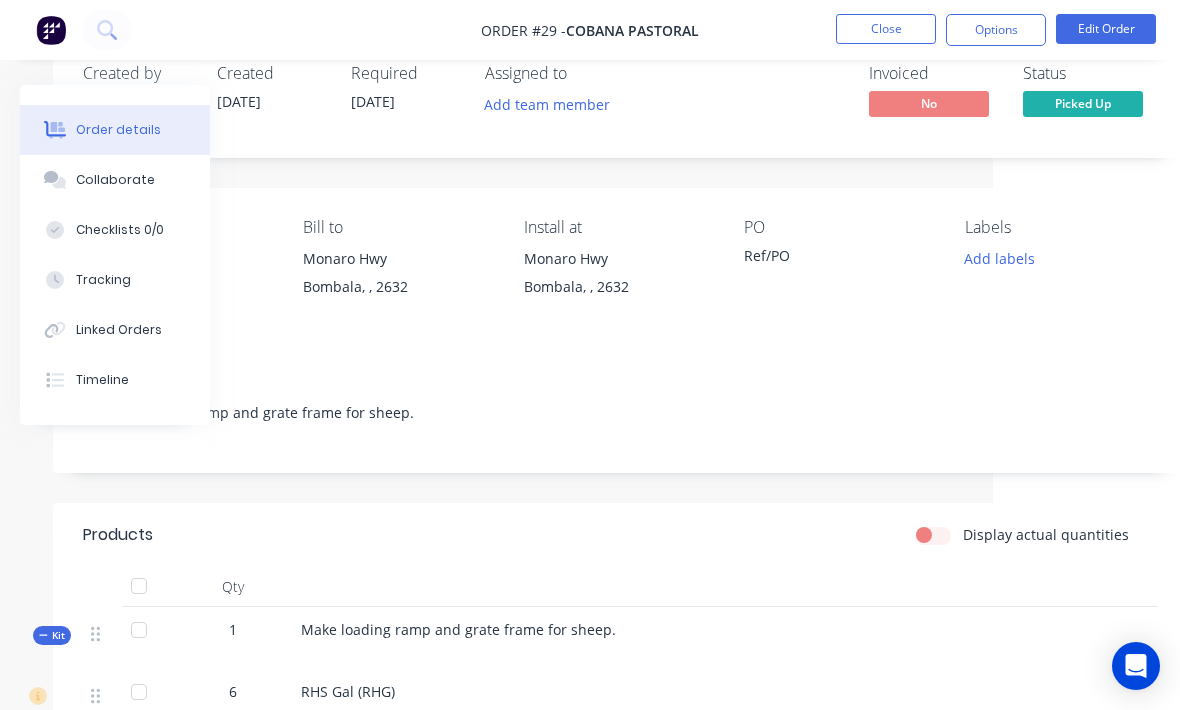 scroll, scrollTop: 0, scrollLeft: 187, axis: horizontal 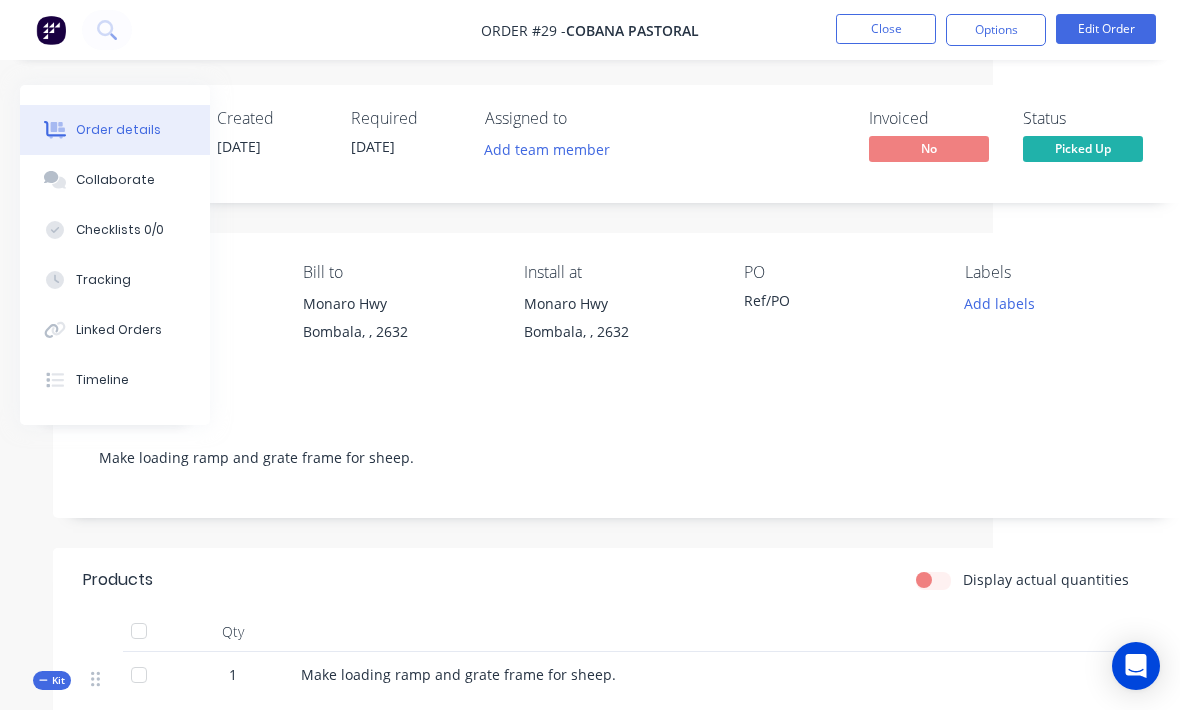 click on "Status Picked Up" at bounding box center [1088, 144] 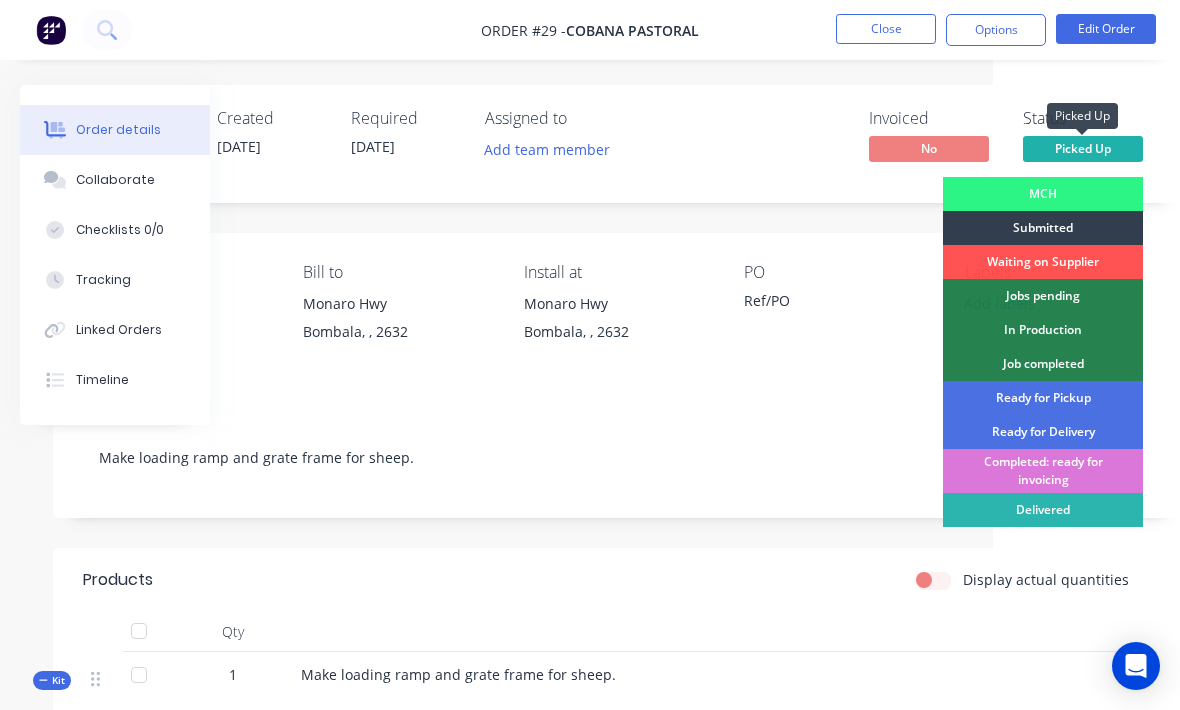 click on "Completed: ready for invoicing" at bounding box center (1043, 471) 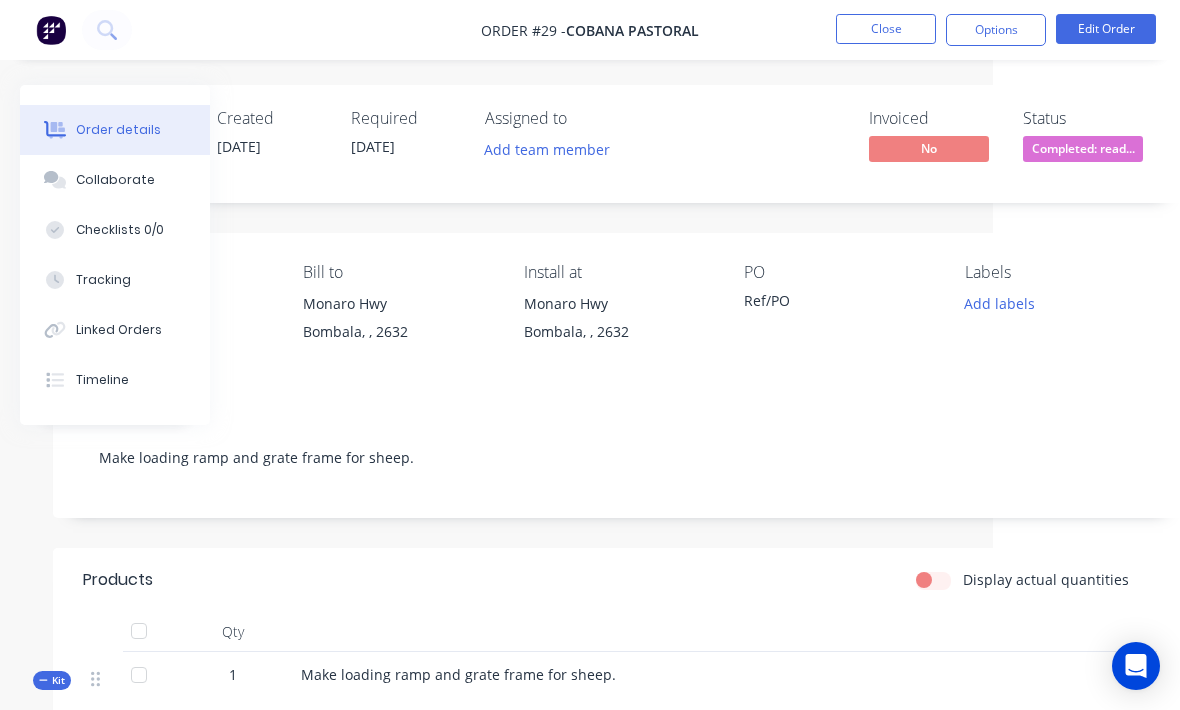 click on "Add labels" at bounding box center (999, 303) 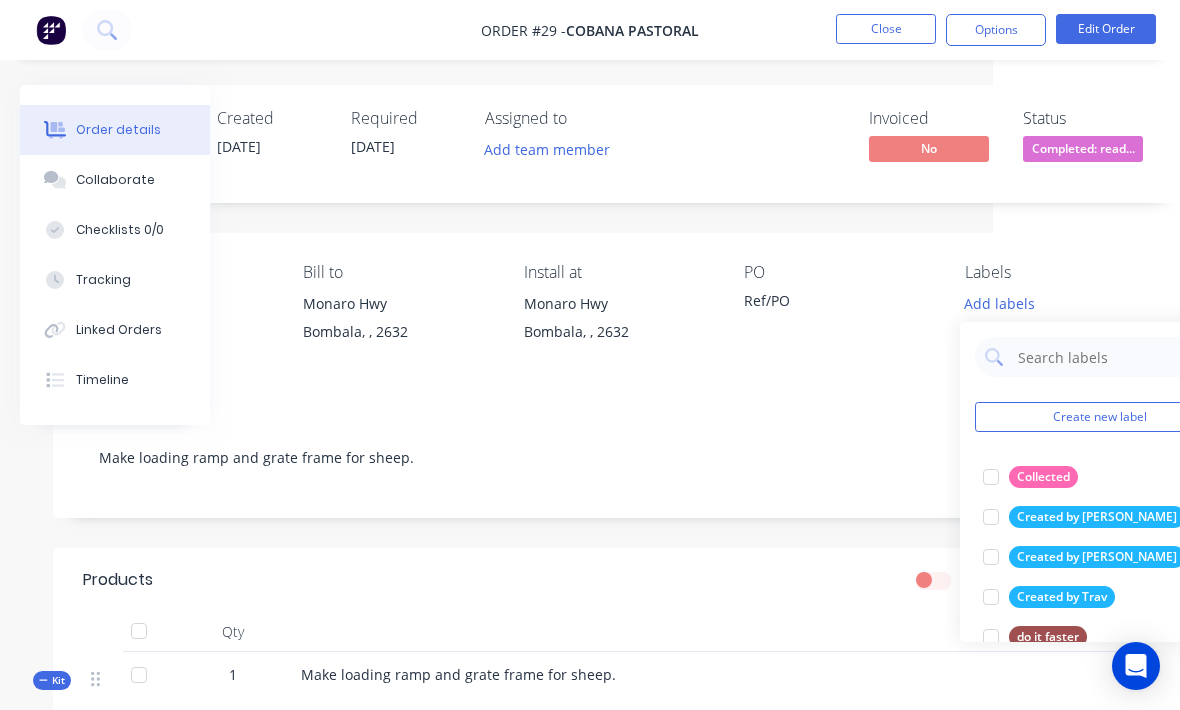 click at bounding box center [991, 477] 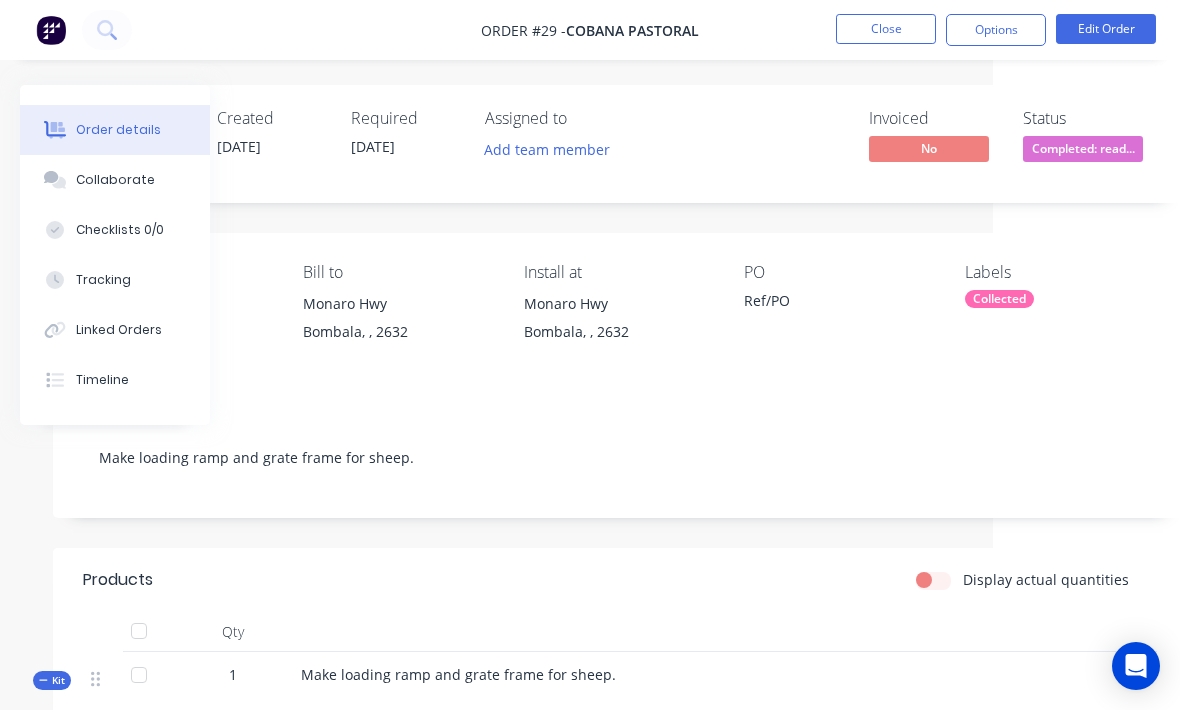 scroll, scrollTop: 0, scrollLeft: 210, axis: horizontal 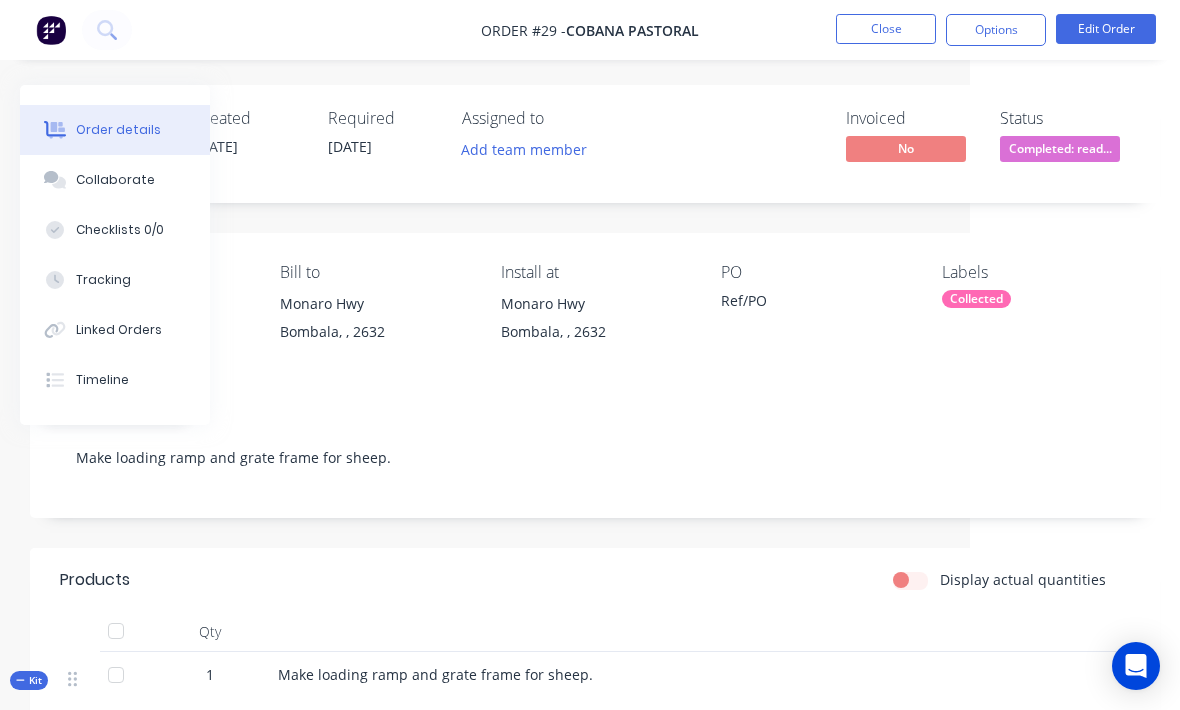 click on "Close" at bounding box center [886, 29] 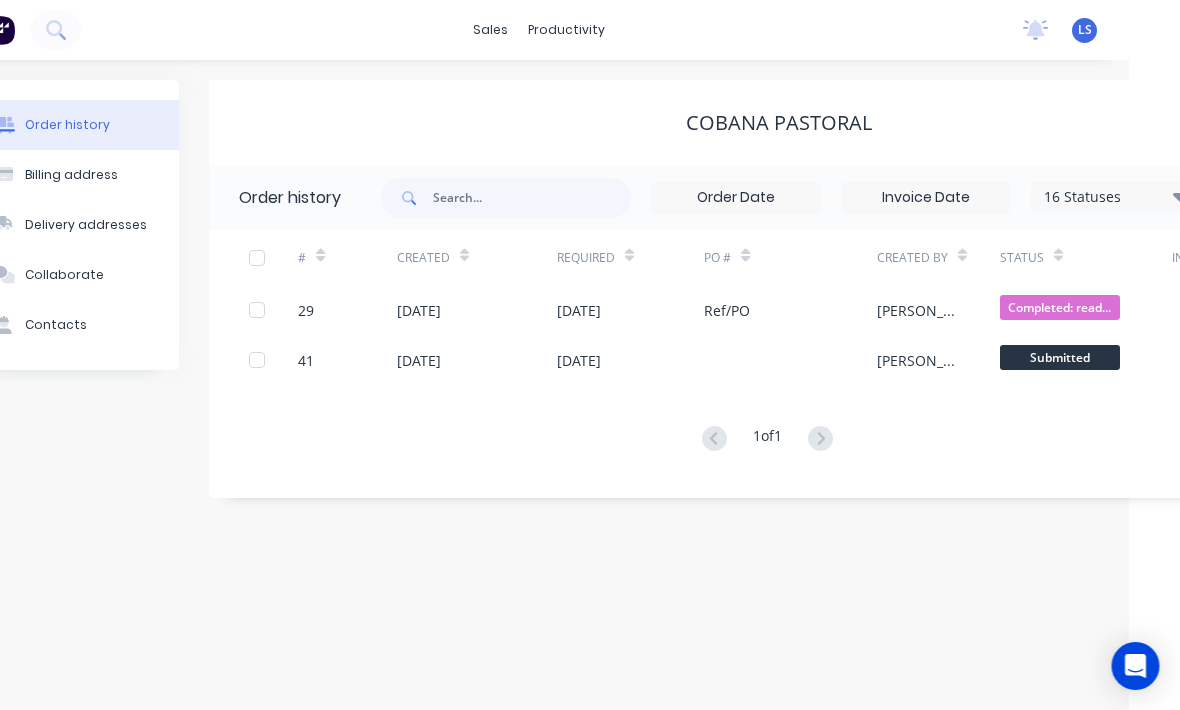 scroll, scrollTop: 0, scrollLeft: 76, axis: horizontal 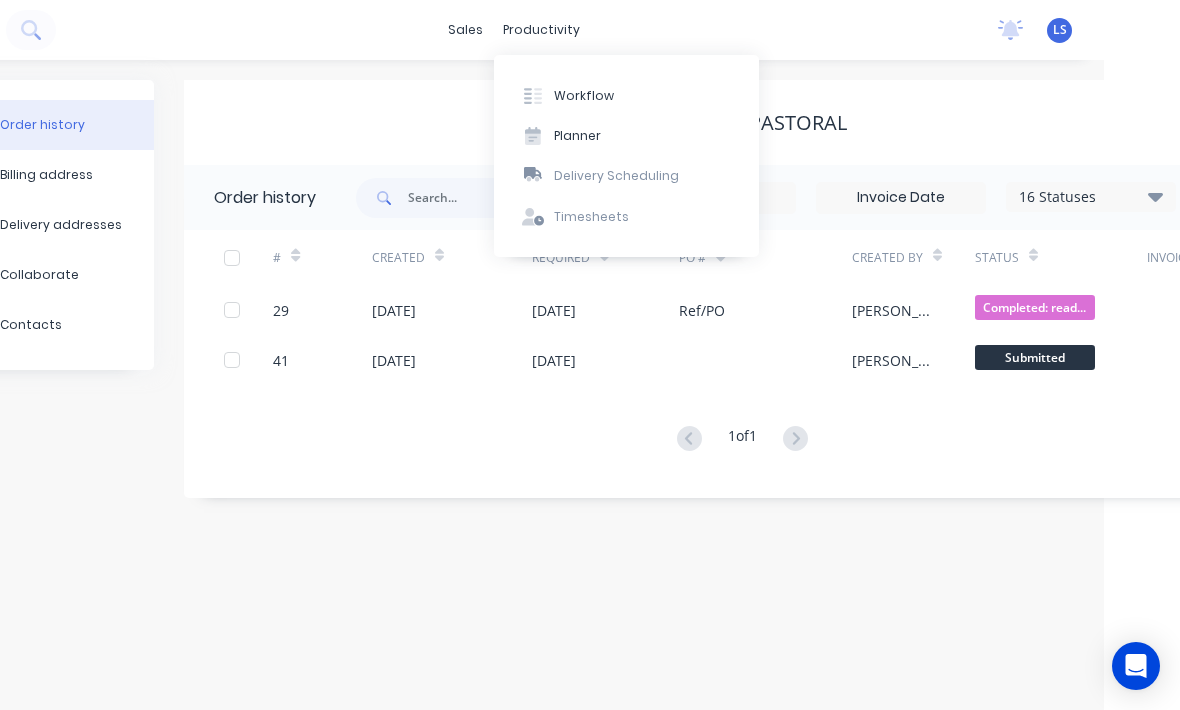click on "Workflow" at bounding box center [584, 96] 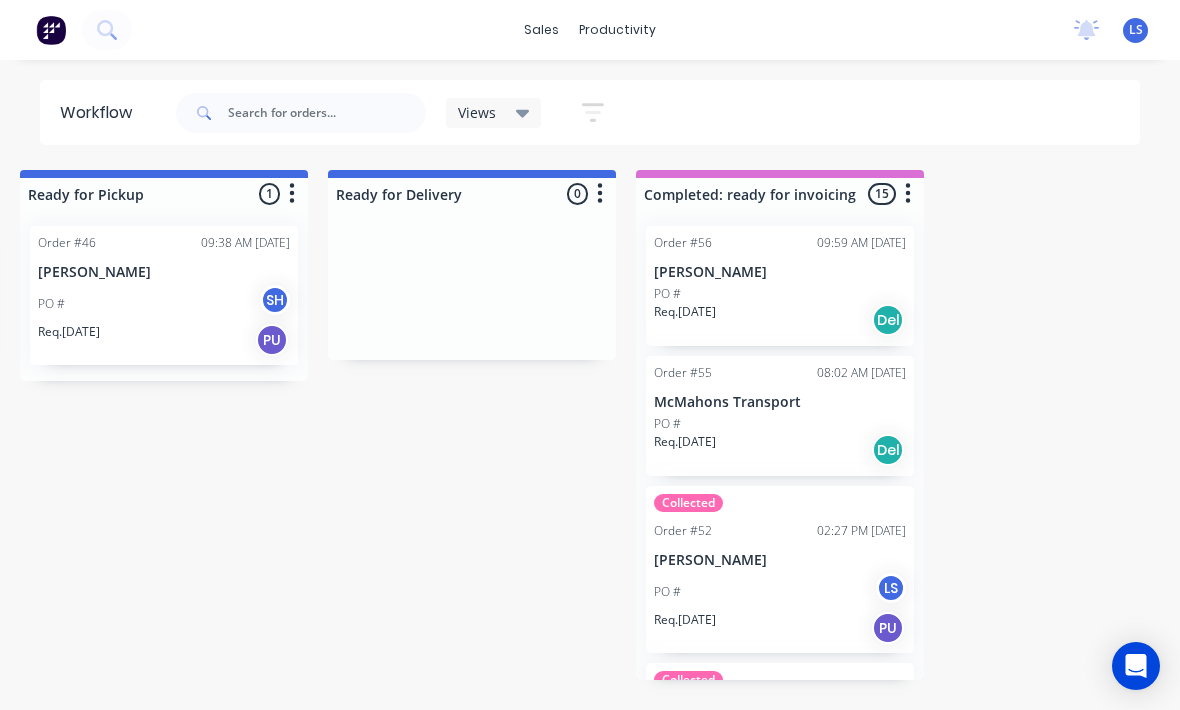 scroll, scrollTop: 22, scrollLeft: 1868, axis: both 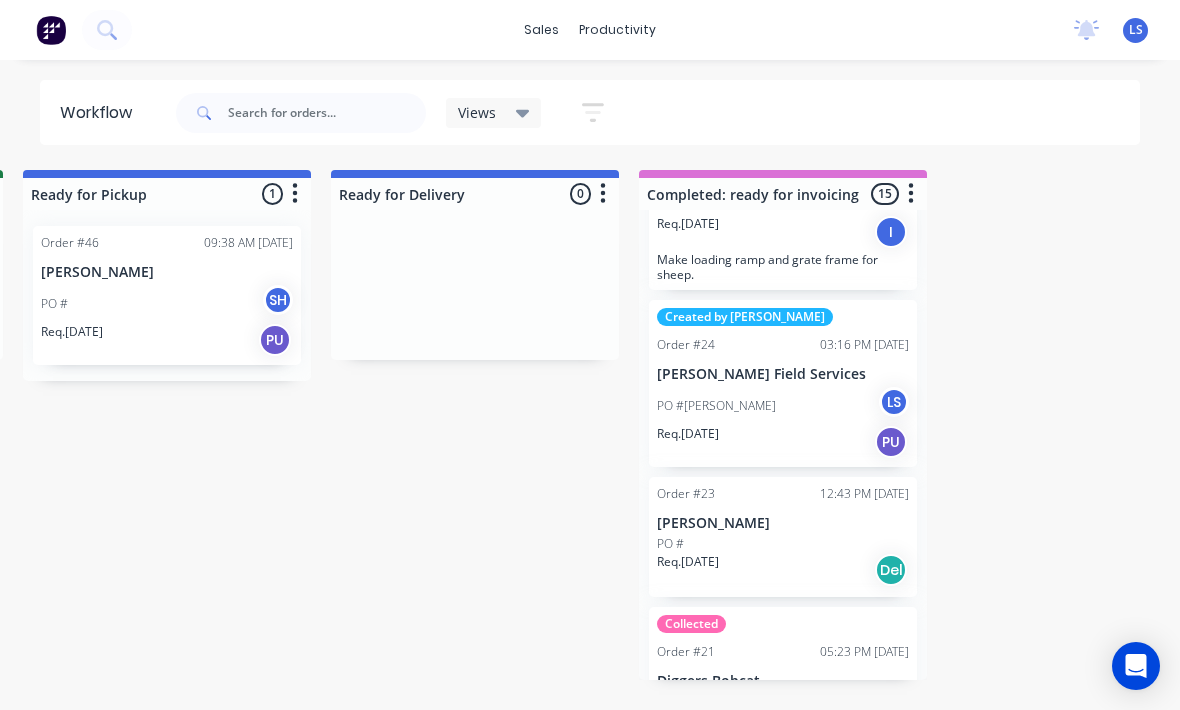 click on "Created by Lane Order #24 03:16 PM 27/06/25 Hennessy Field Services PO #Nathan LS Req. 26/06/25 PU" at bounding box center [783, 383] 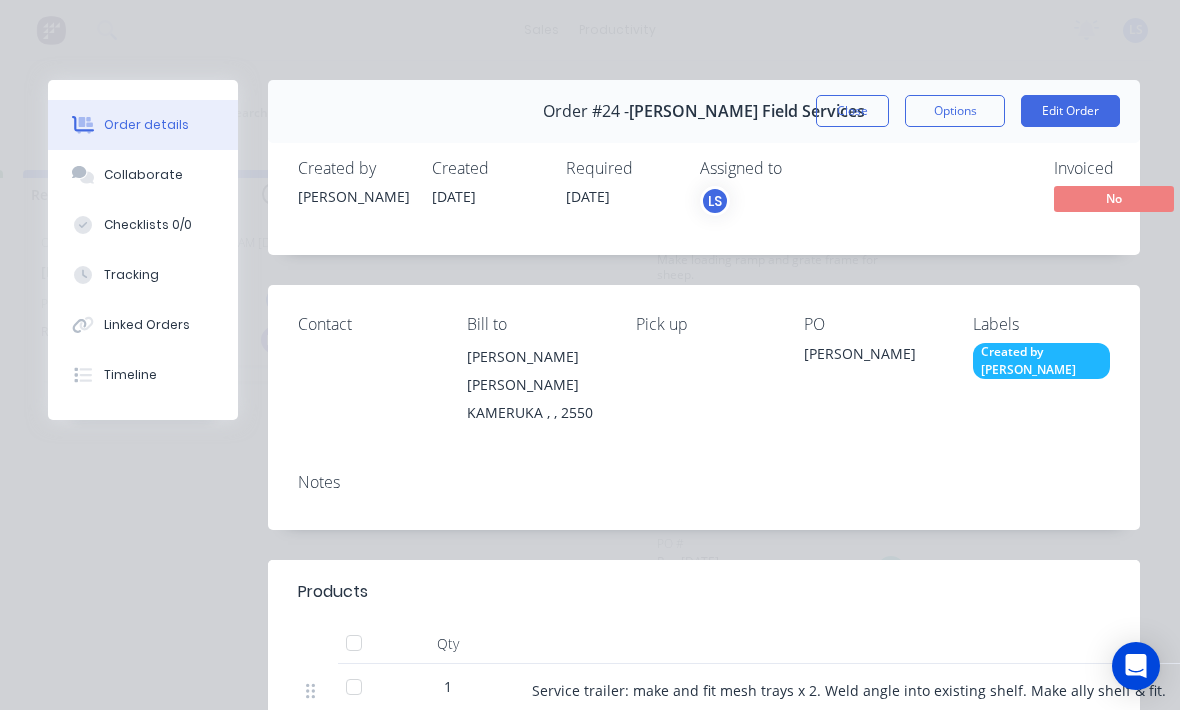 click on "Created by Lane" at bounding box center (1041, 361) 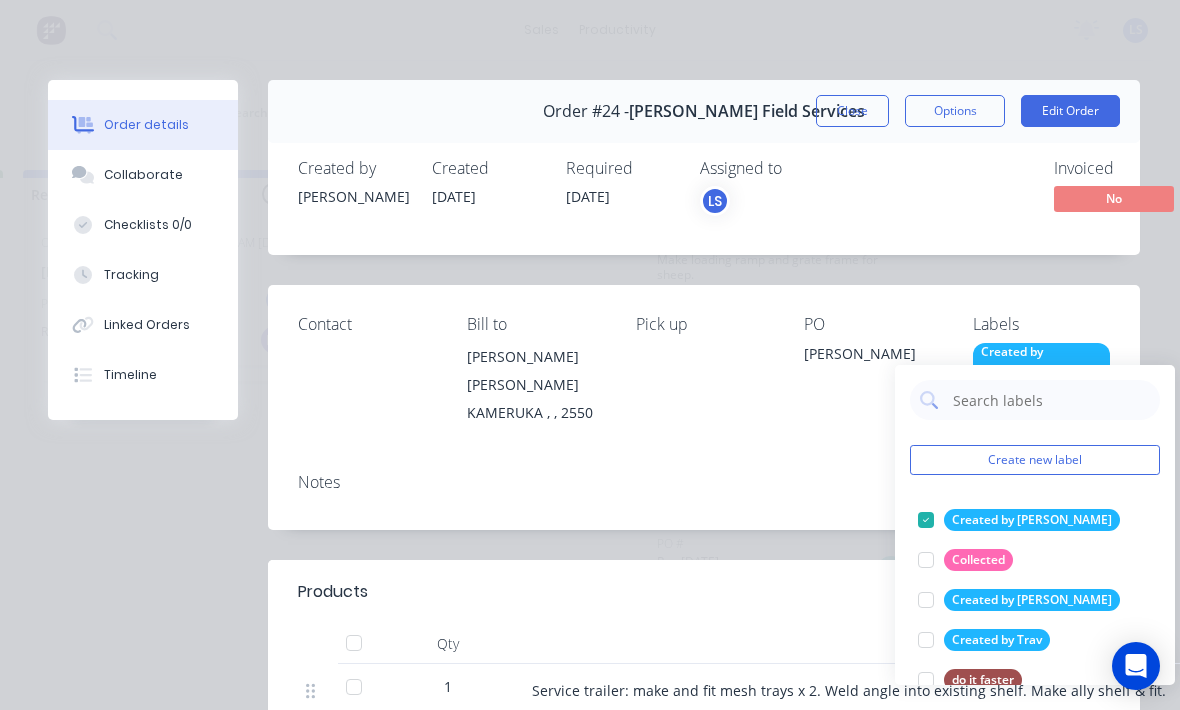 click at bounding box center [926, 520] 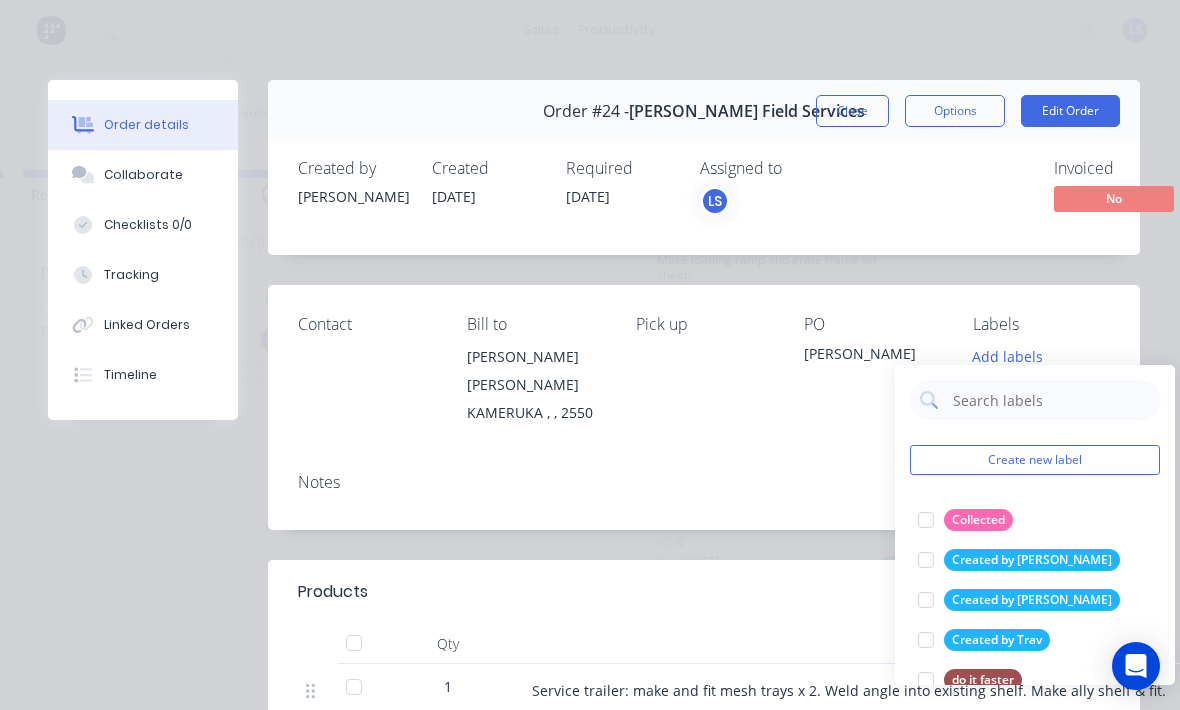 click at bounding box center (926, 520) 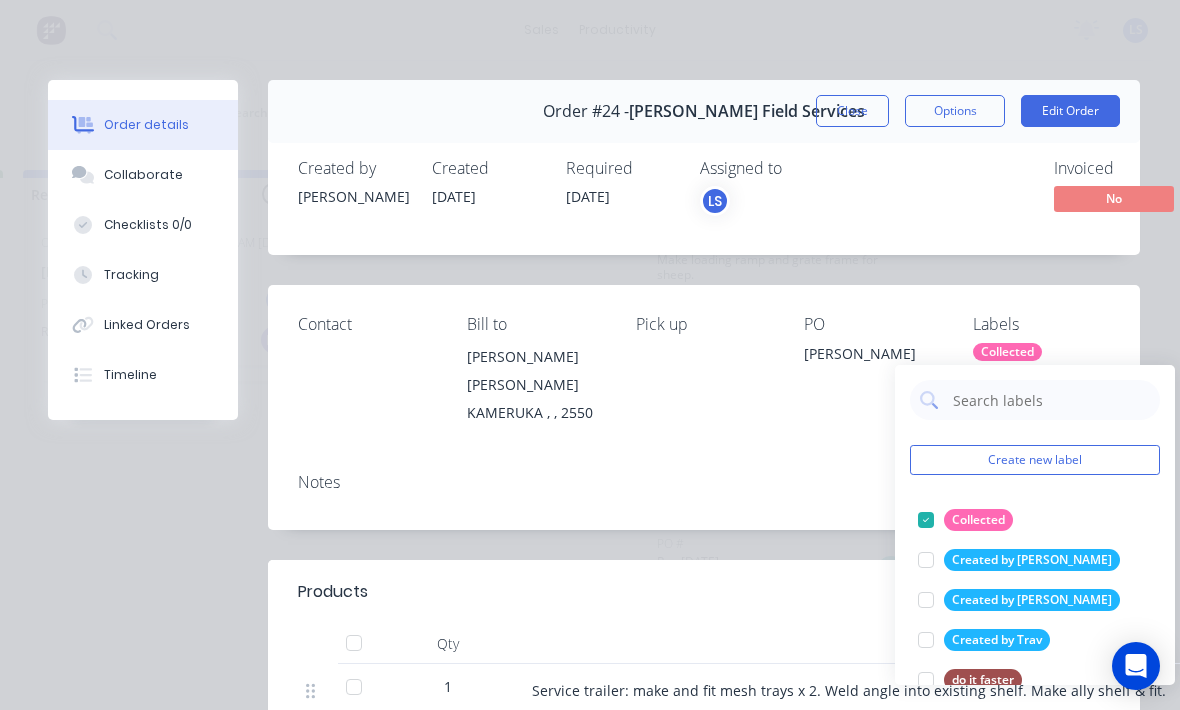 click on "Notes" at bounding box center (704, 493) 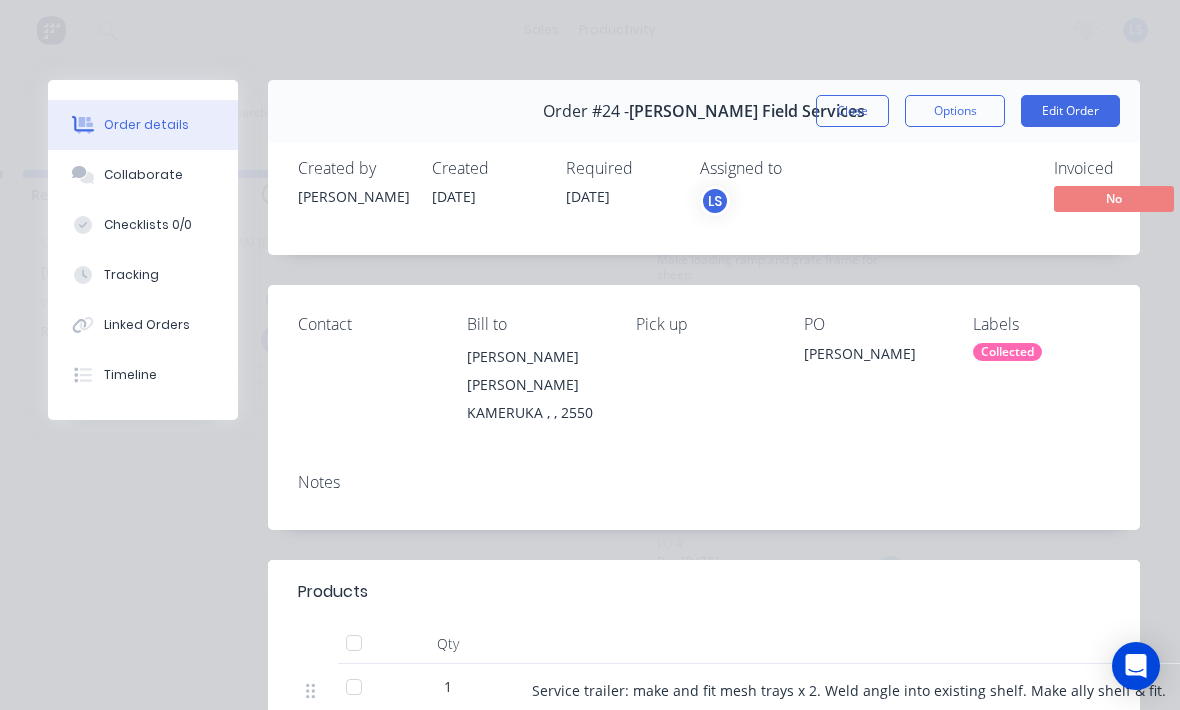 click on "Close" at bounding box center (852, 111) 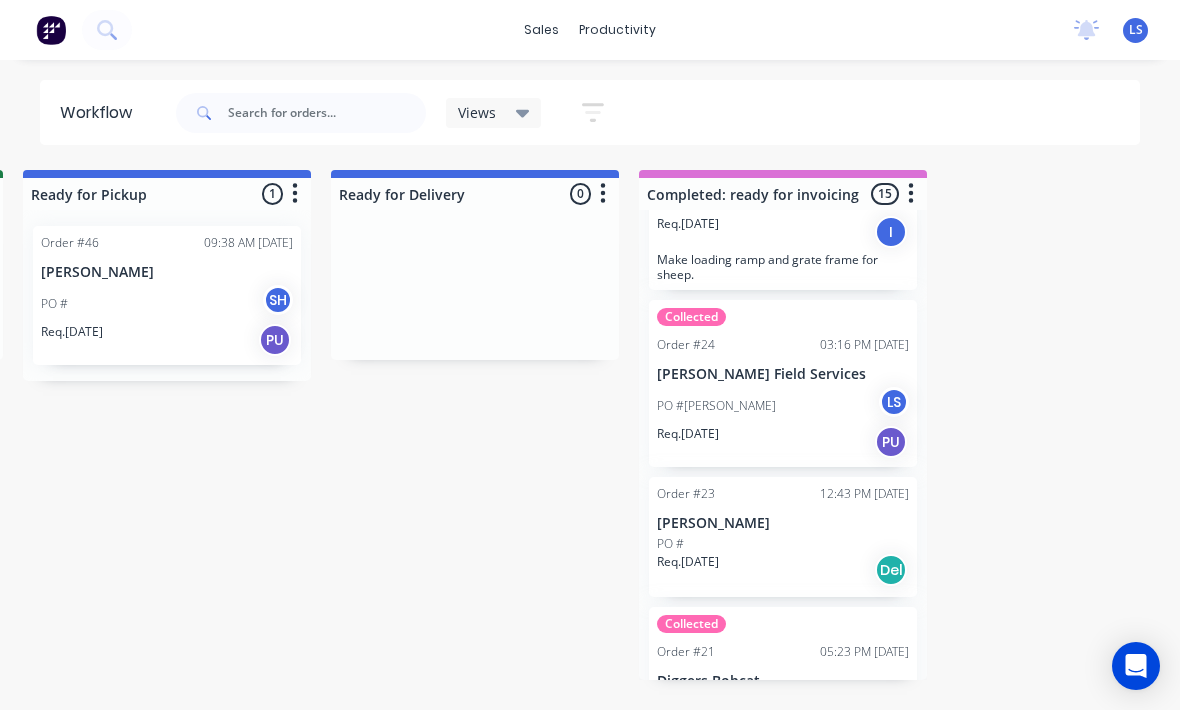 scroll, scrollTop: 0, scrollLeft: 1868, axis: horizontal 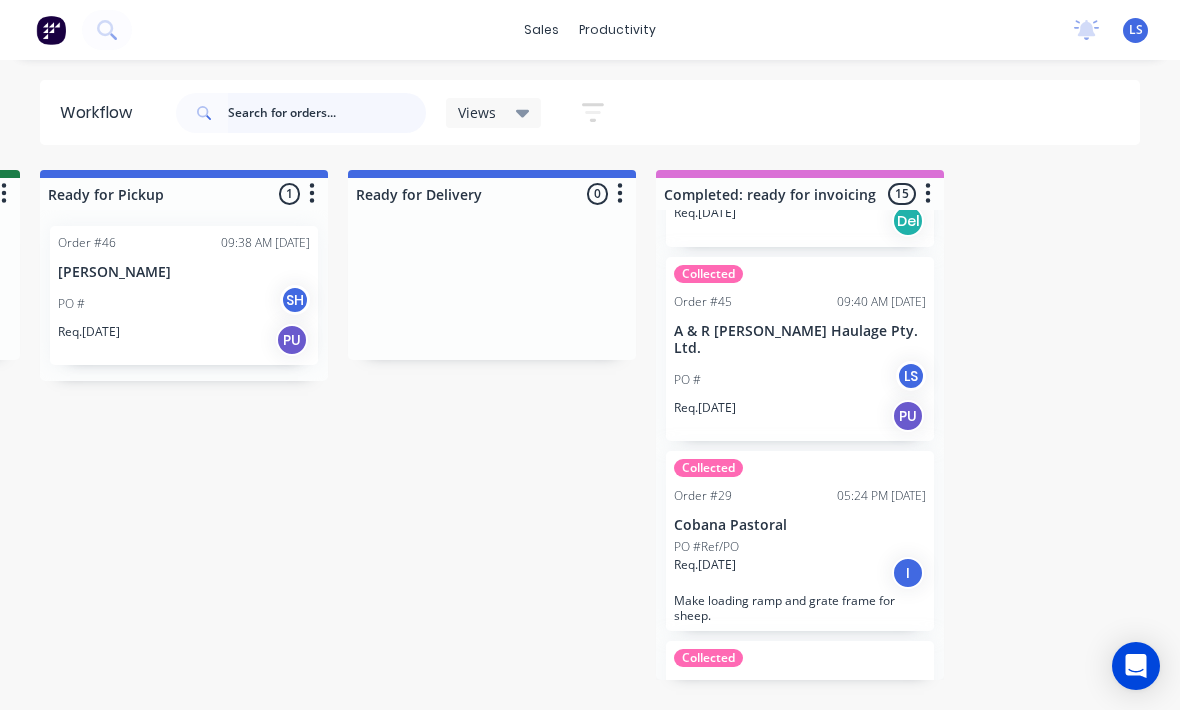 click at bounding box center (327, 113) 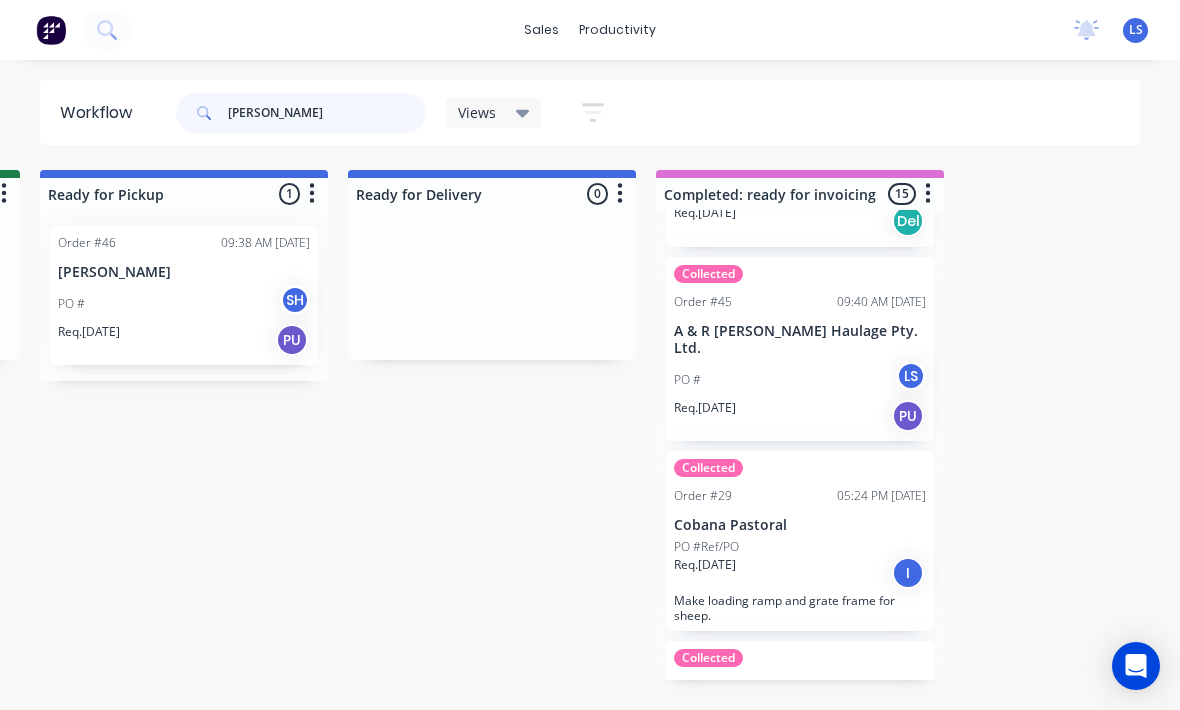 scroll, scrollTop: 0, scrollLeft: 0, axis: both 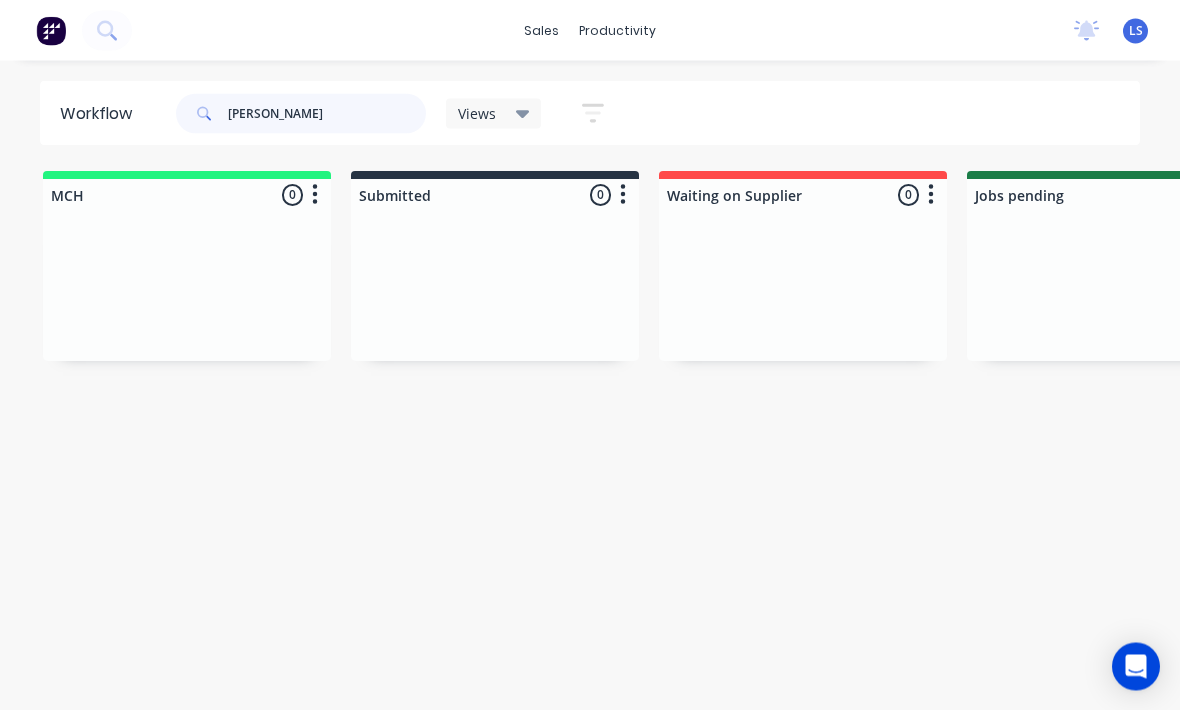 type on "Ron" 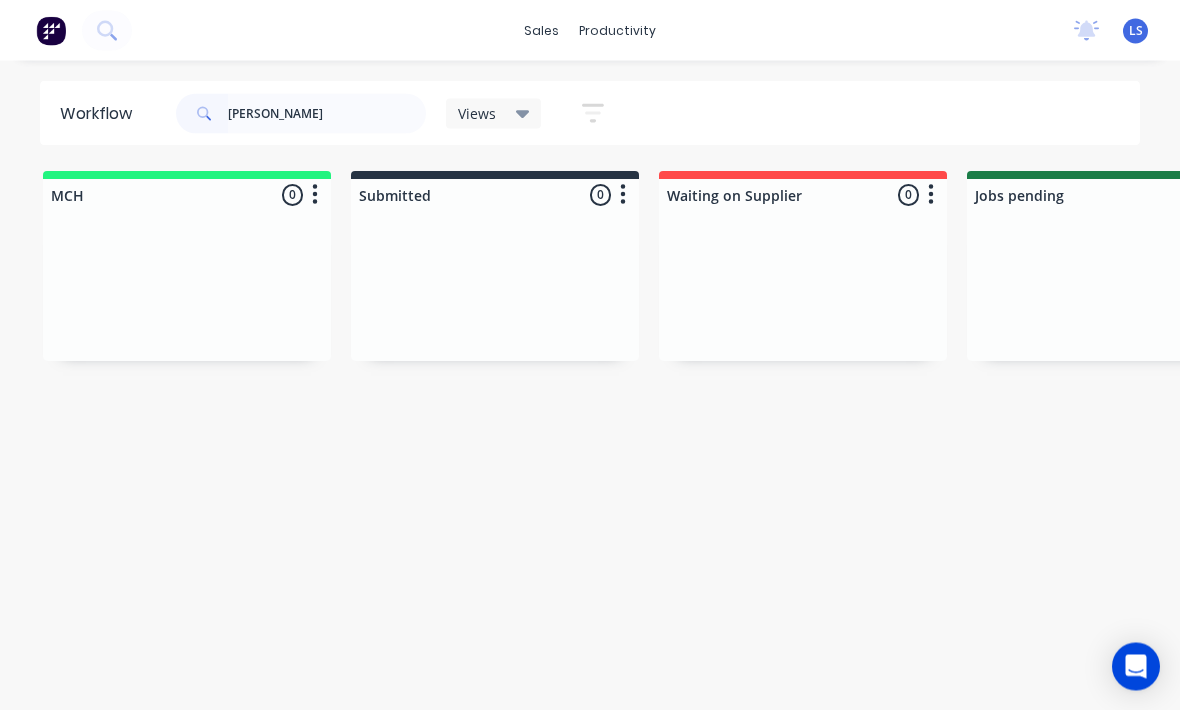 click at bounding box center (107, 30) 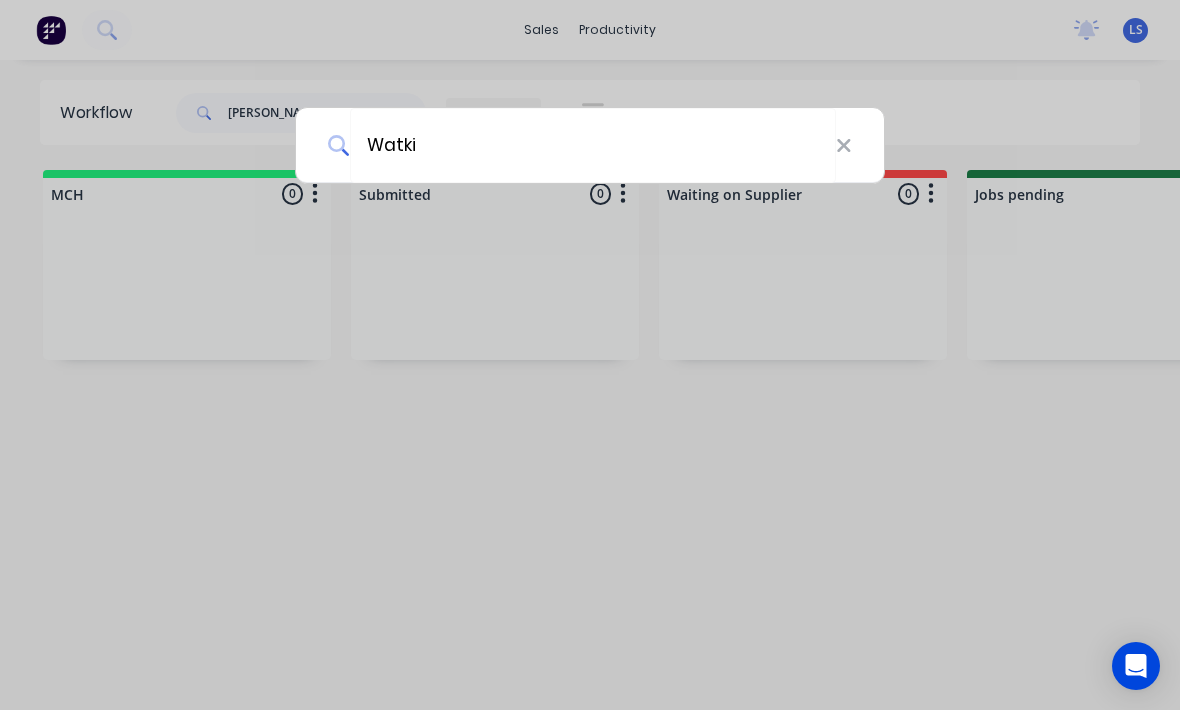 type on "Watkin" 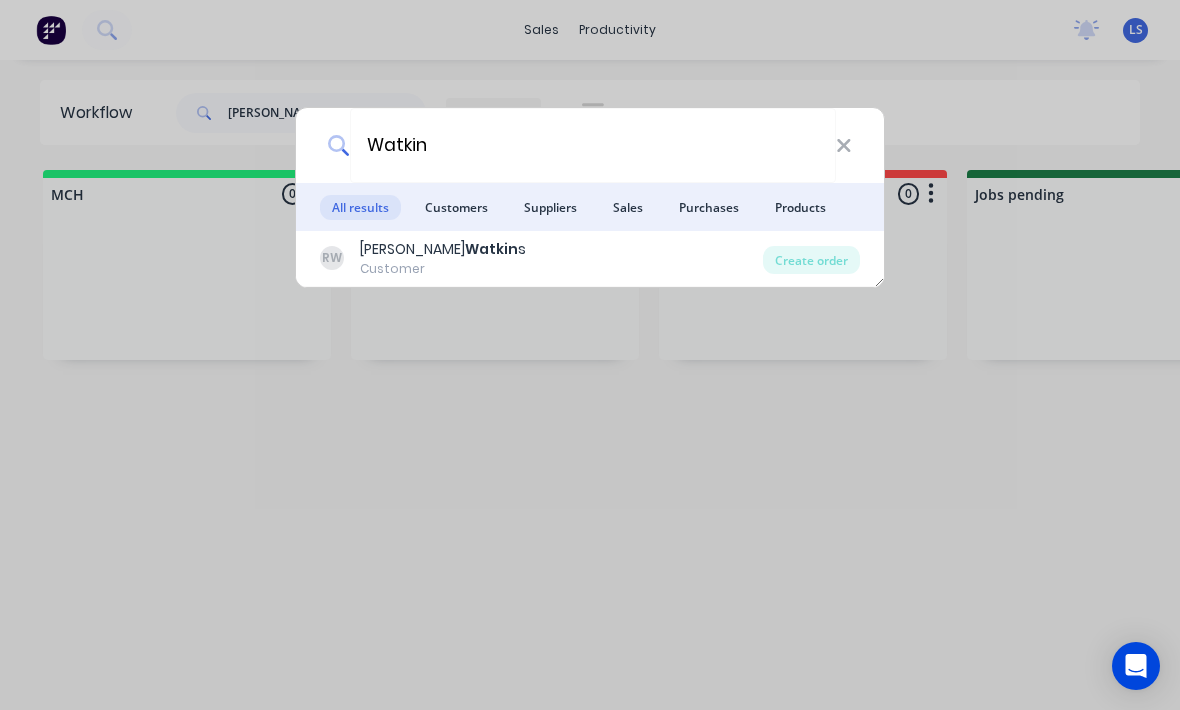 click on "RW Ron  Watkin s Customer" at bounding box center (541, 258) 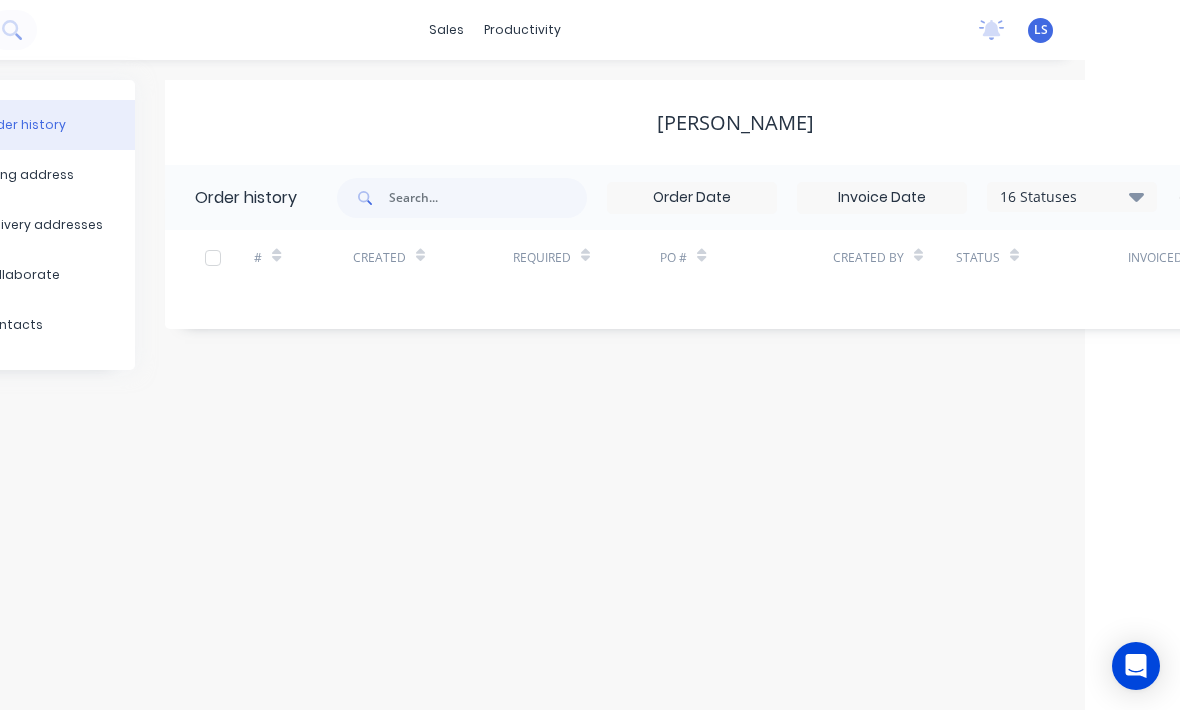 scroll, scrollTop: 0, scrollLeft: 304, axis: horizontal 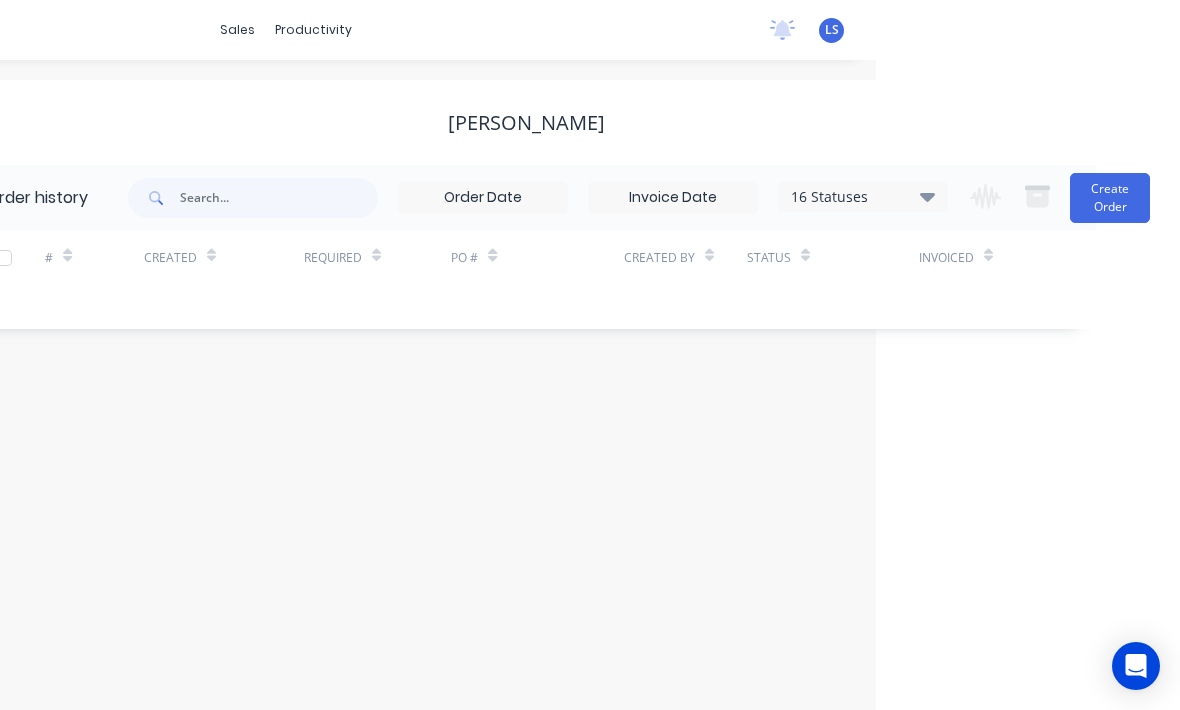 click on "Create Order" at bounding box center (1110, 198) 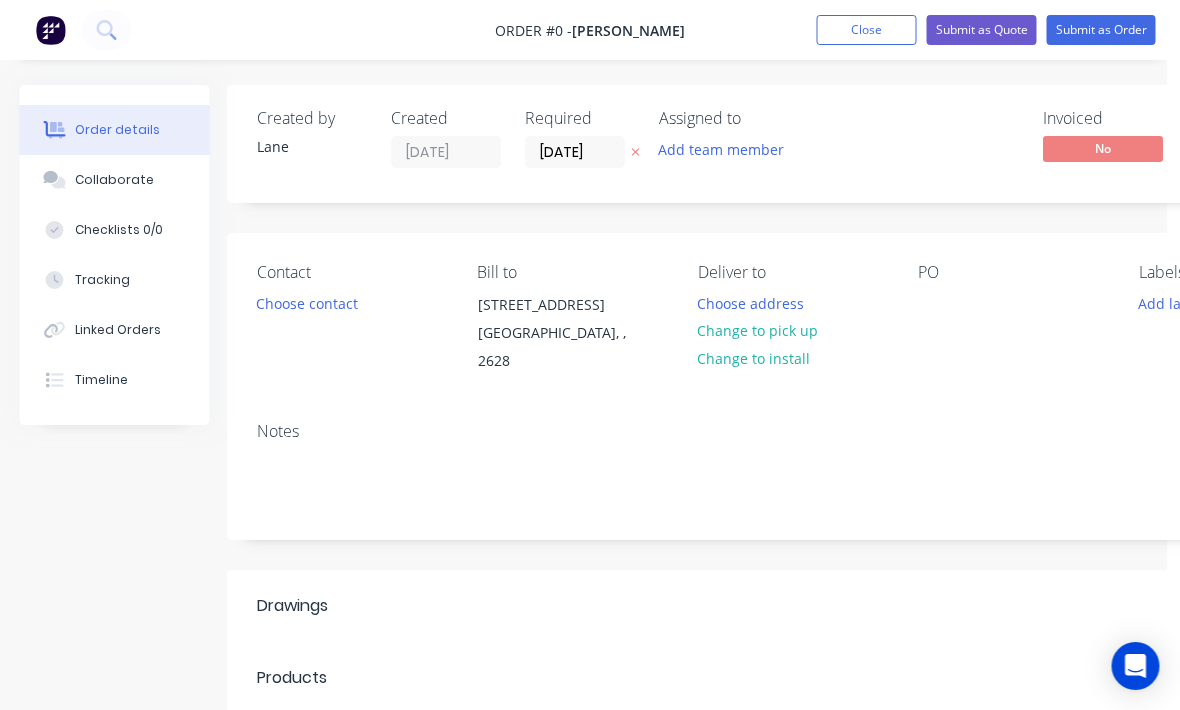 scroll, scrollTop: 0, scrollLeft: 12, axis: horizontal 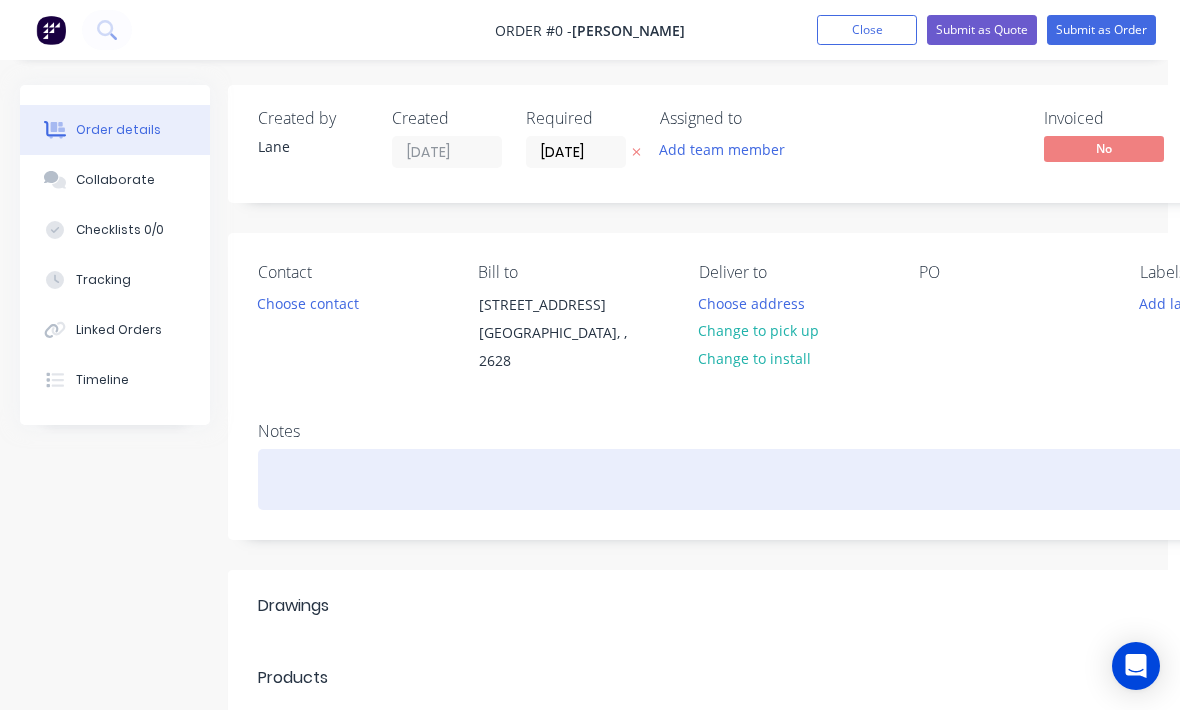 click at bounding box center [793, 479] 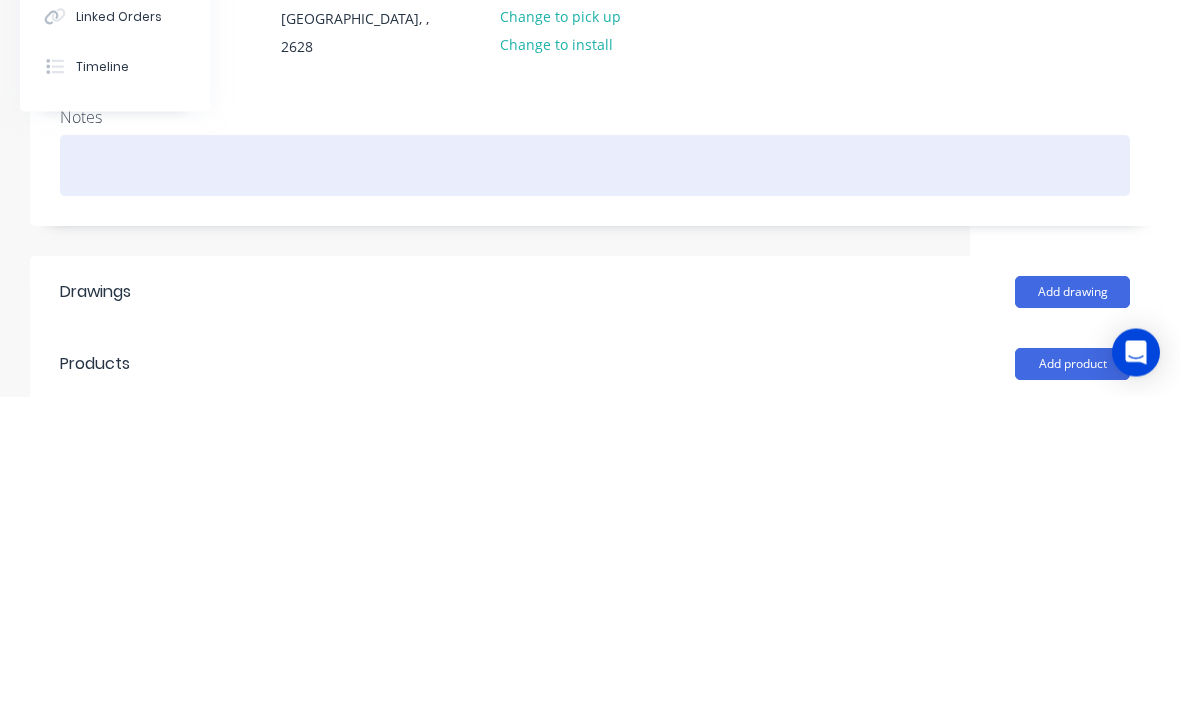 type 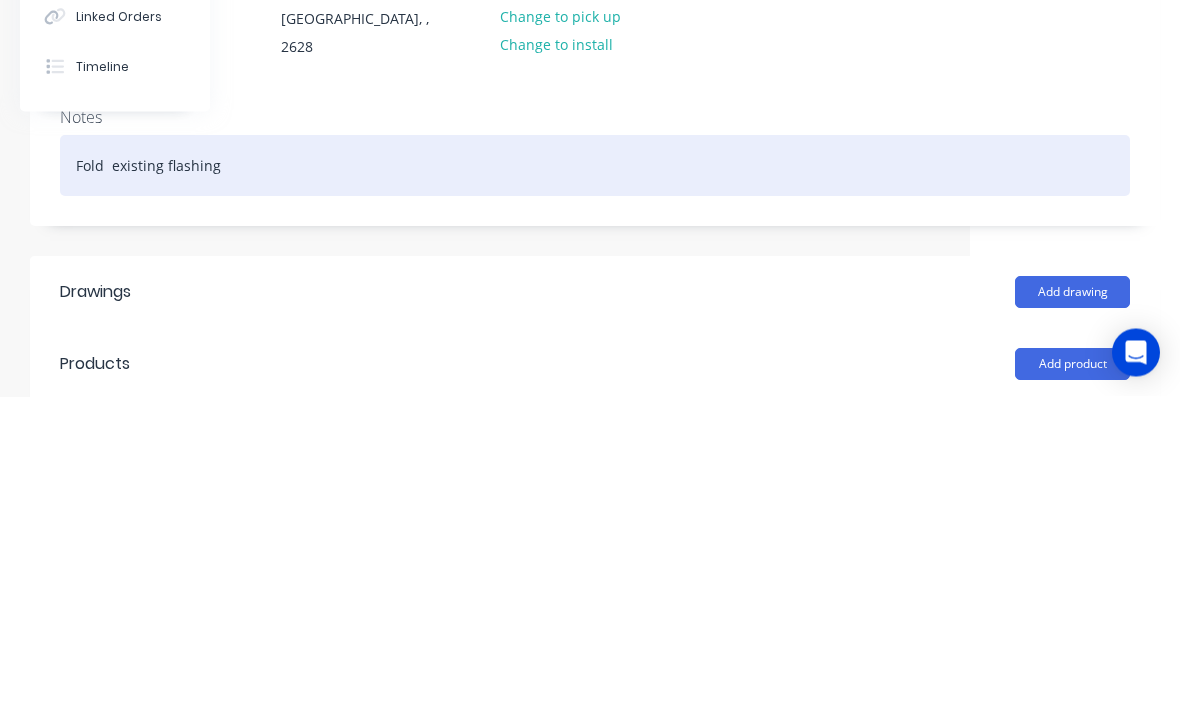 click on "Fold  existing flashing" at bounding box center (595, 479) 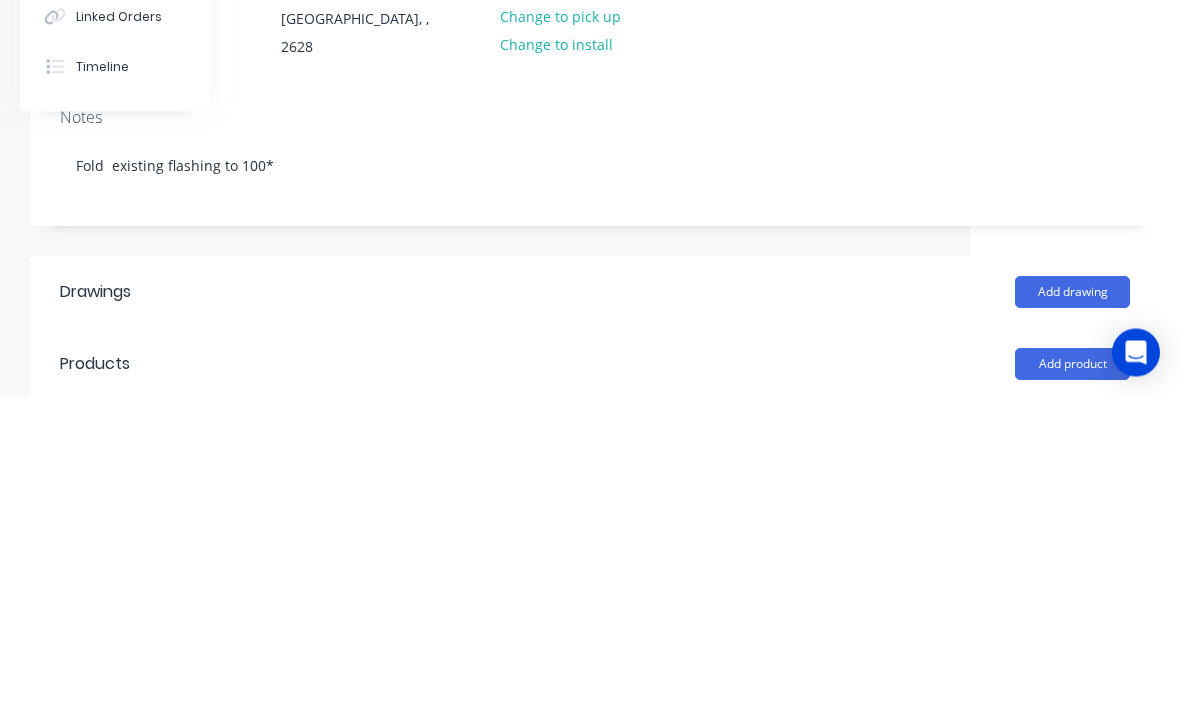 click on "Order details Collaborate Checklists 0/0 Tracking Linked Orders Timeline   Order details   Collaborate   Checklists   Tracking   Linked Orders   Timeline Created by Lane Created 01/07/25 Required 01/07/25 Assigned to Add team member Invoiced No Status Draft Contact Choose contact Bill to 10 Jindalee St  Berridale, , 2628 Deliver to Choose address Change to pick up Change to install PO Labels Add labels Create new label Notes Fold  existing flashing to 100* Drawings Add drawing   Products Add product     Labour $0.00 Sub total $0.00 Margin $0.00  ( 0 %) Tax $0.00 Total $0.00" at bounding box center (485, 611) 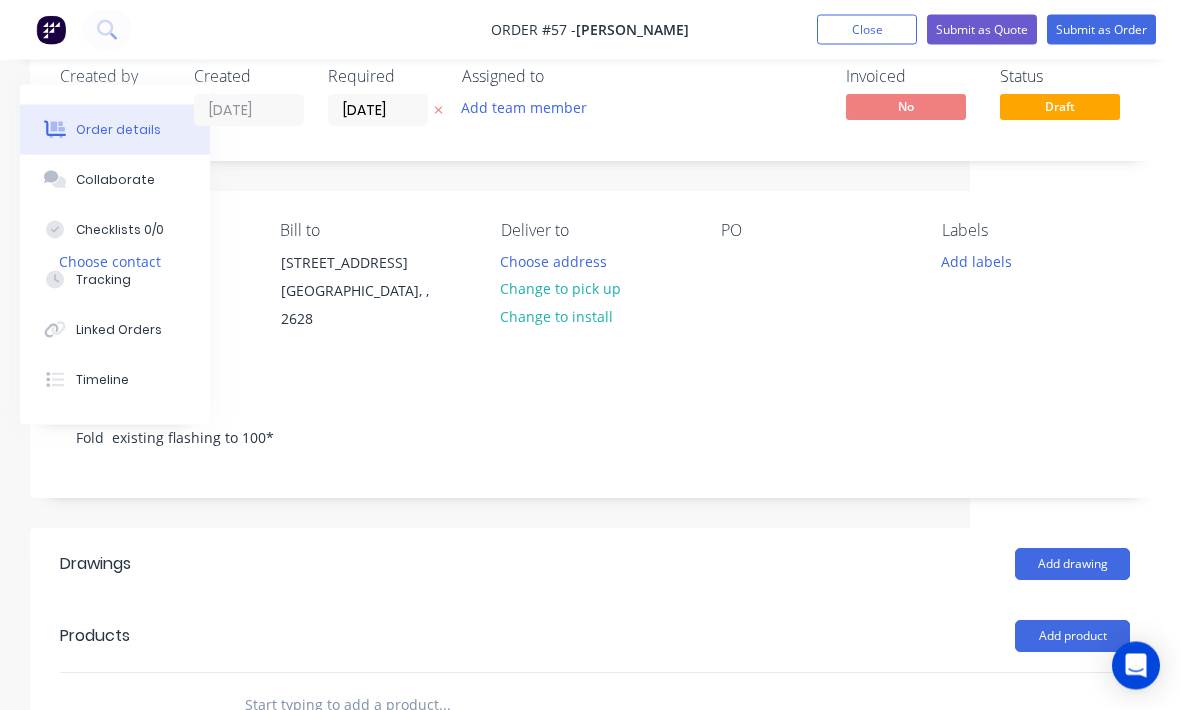 scroll, scrollTop: 0, scrollLeft: 210, axis: horizontal 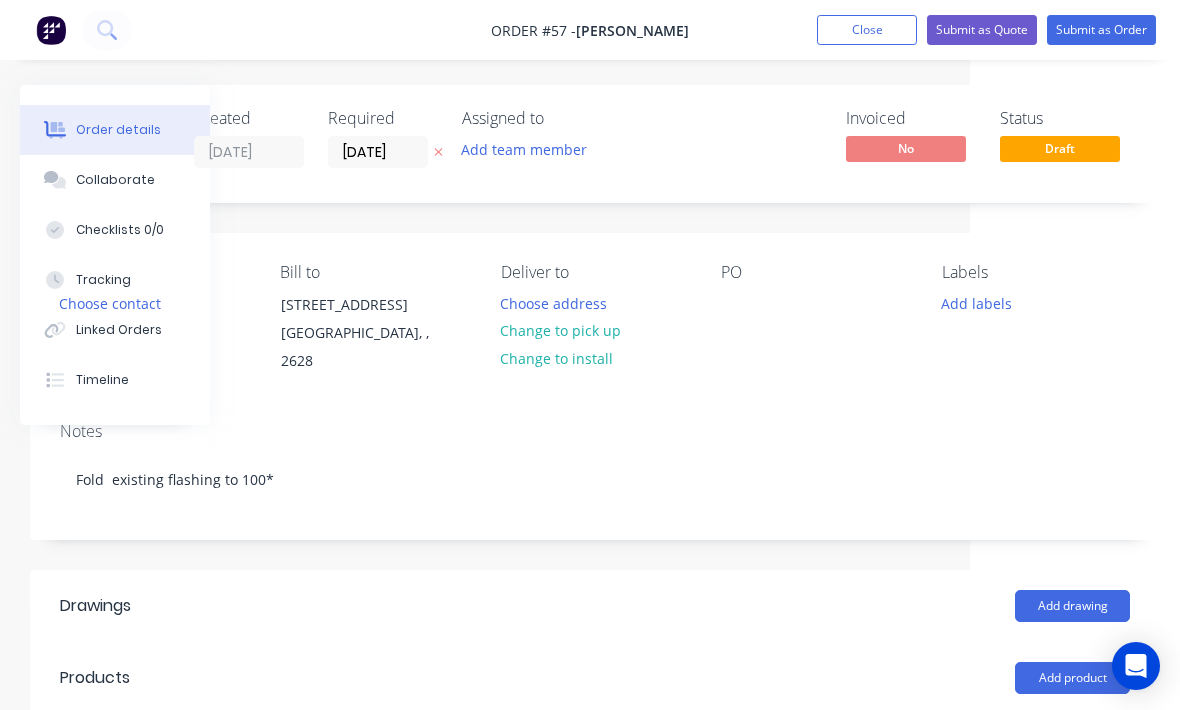 click on "Assigned to" at bounding box center [562, 118] 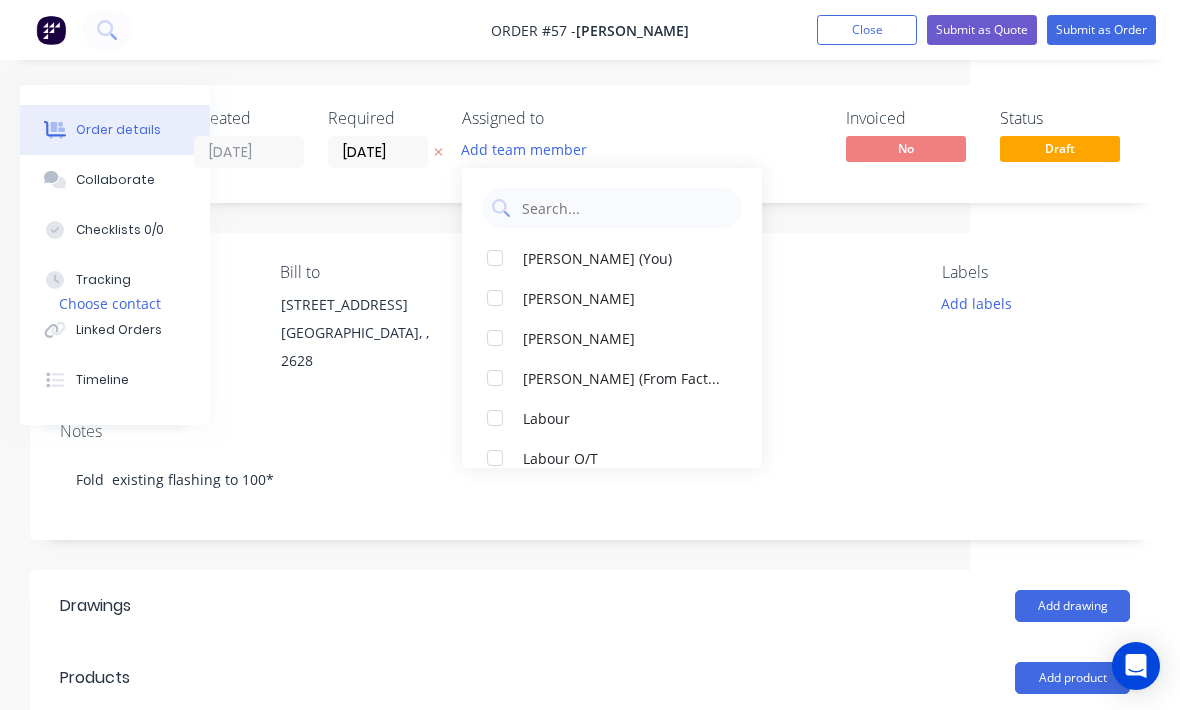 click at bounding box center [495, 258] 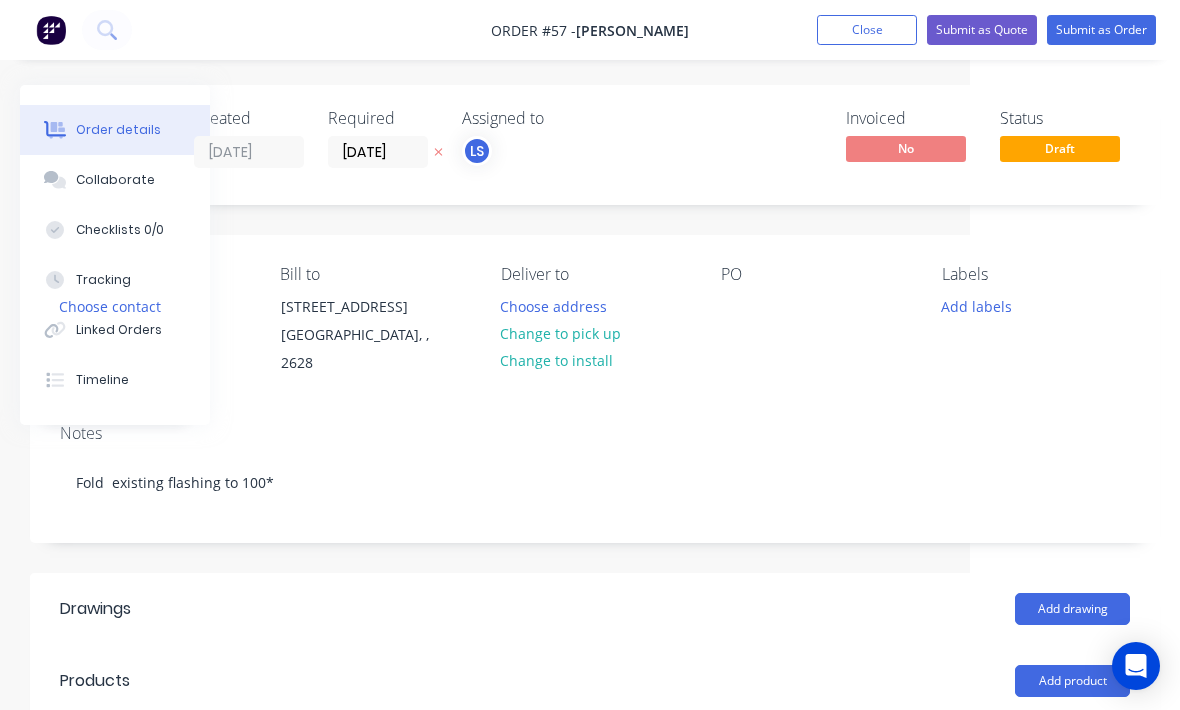 click on "Created by Lane Created 01/07/25 Required 01/07/25 Assigned to LS Invoiced No Status Draft" at bounding box center (595, 145) 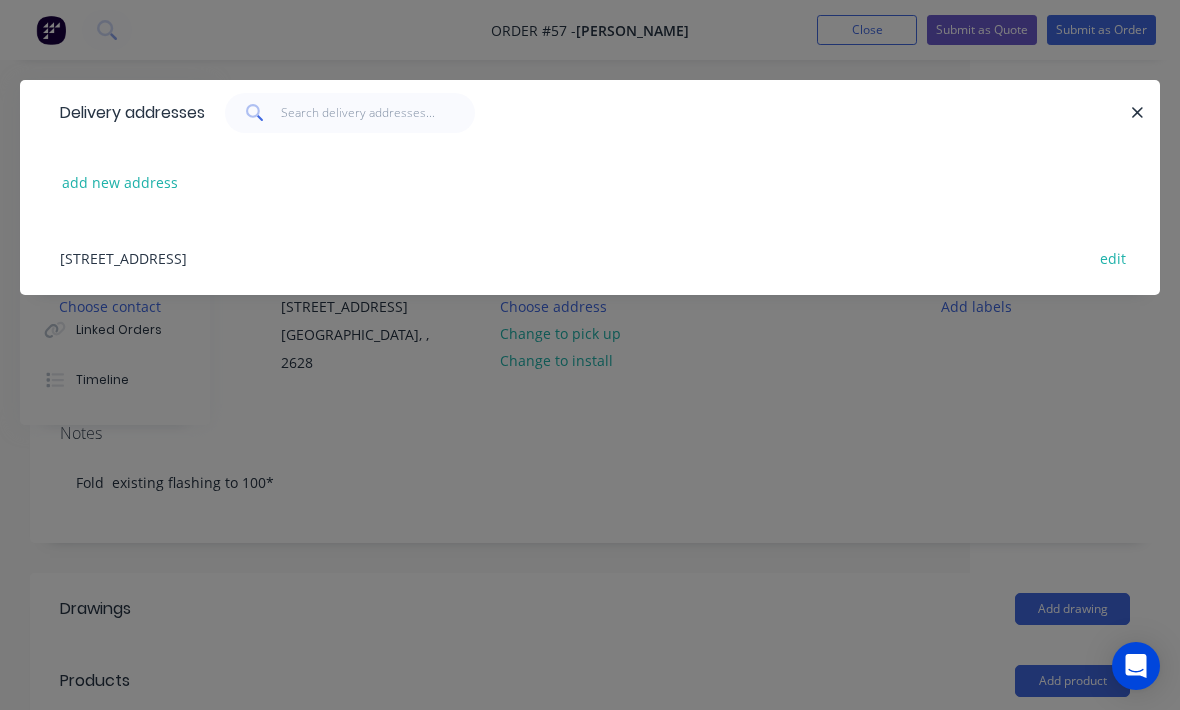 click on "Delivery addresses add new address   1 Young St, Bombala, undefined, 2632 edit" at bounding box center [590, 355] 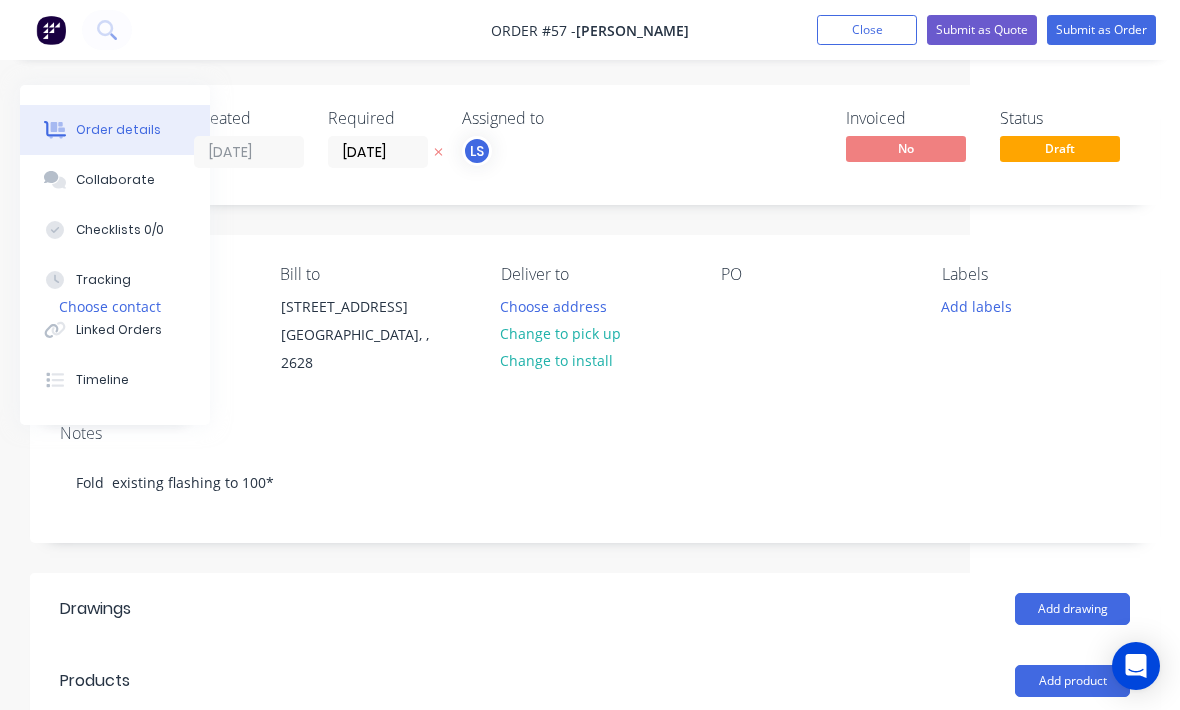click on "Change to pick up" at bounding box center [561, 333] 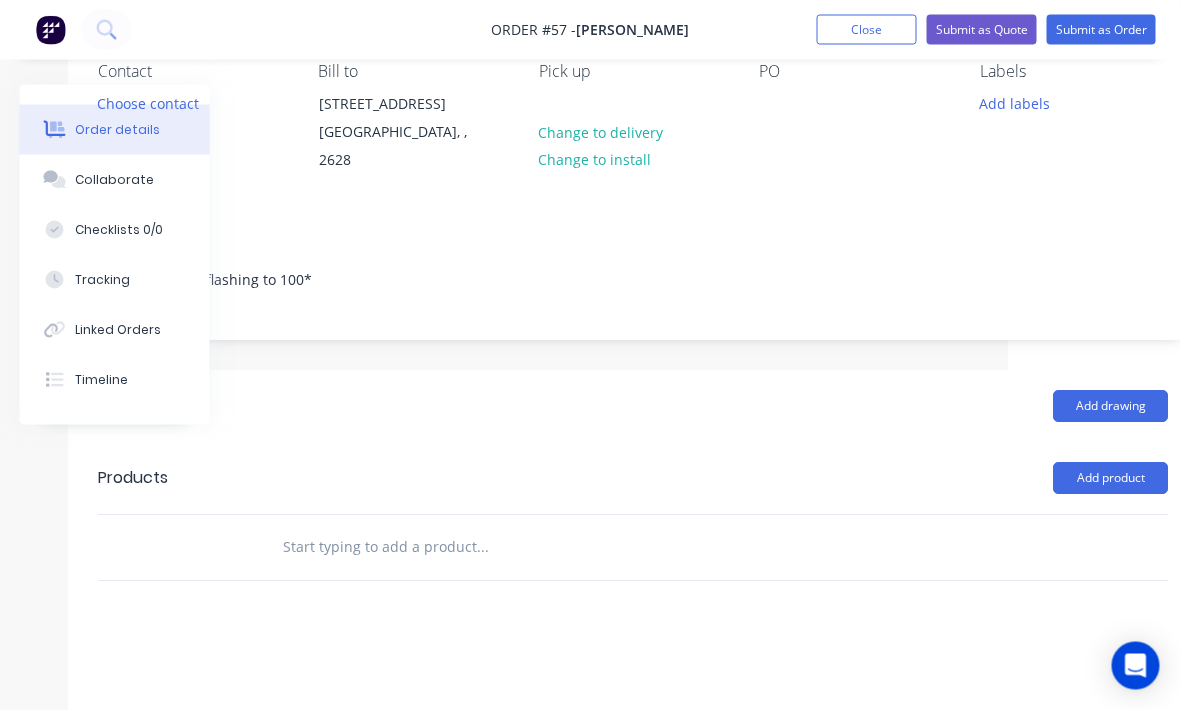 click on "Submit as Order" at bounding box center (1101, 30) 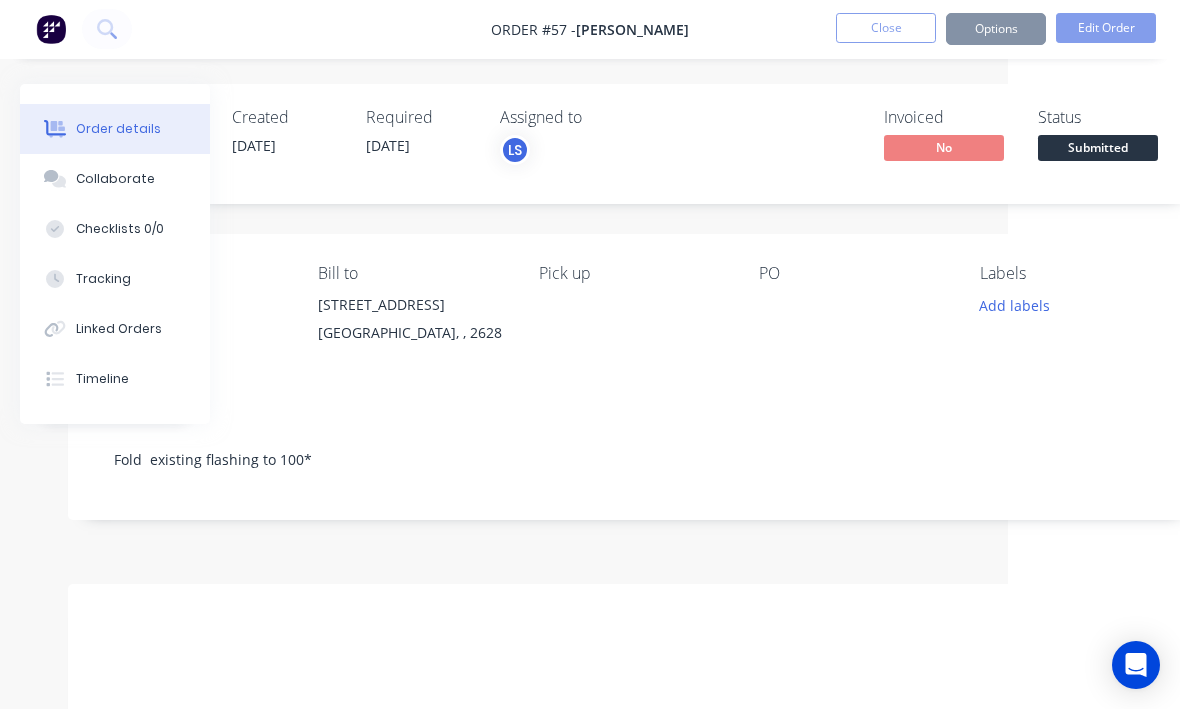 scroll, scrollTop: 1, scrollLeft: 172, axis: both 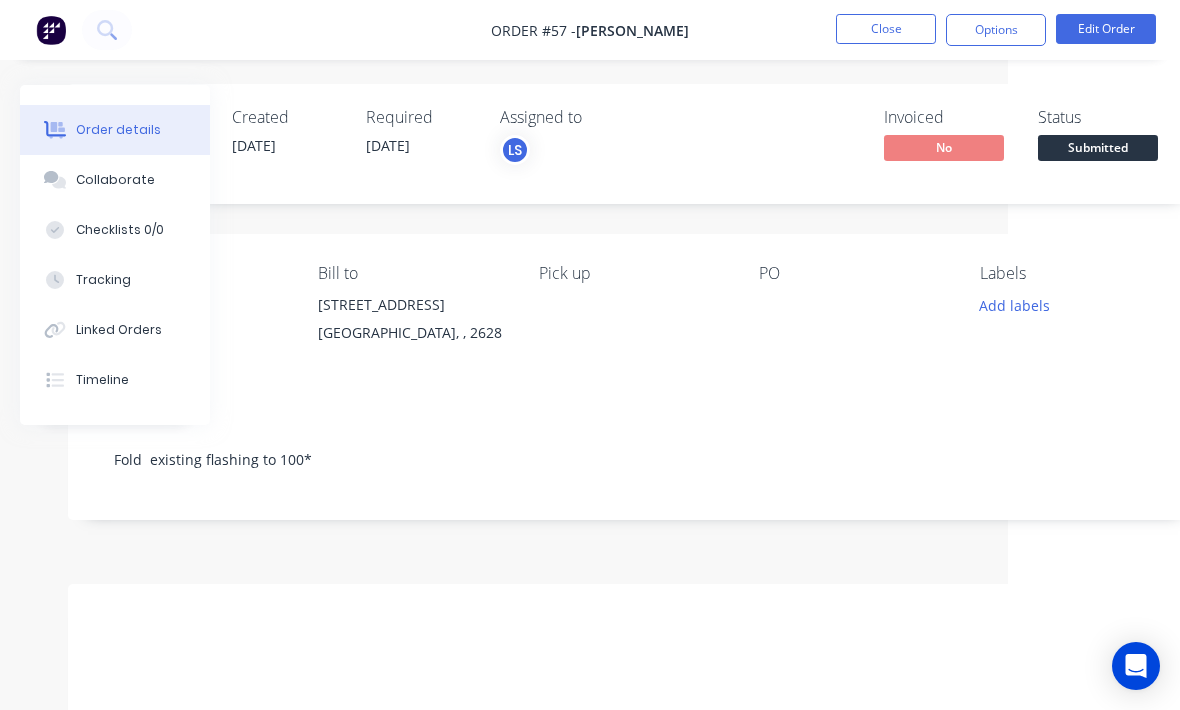 click on "Submitted" at bounding box center (1098, 147) 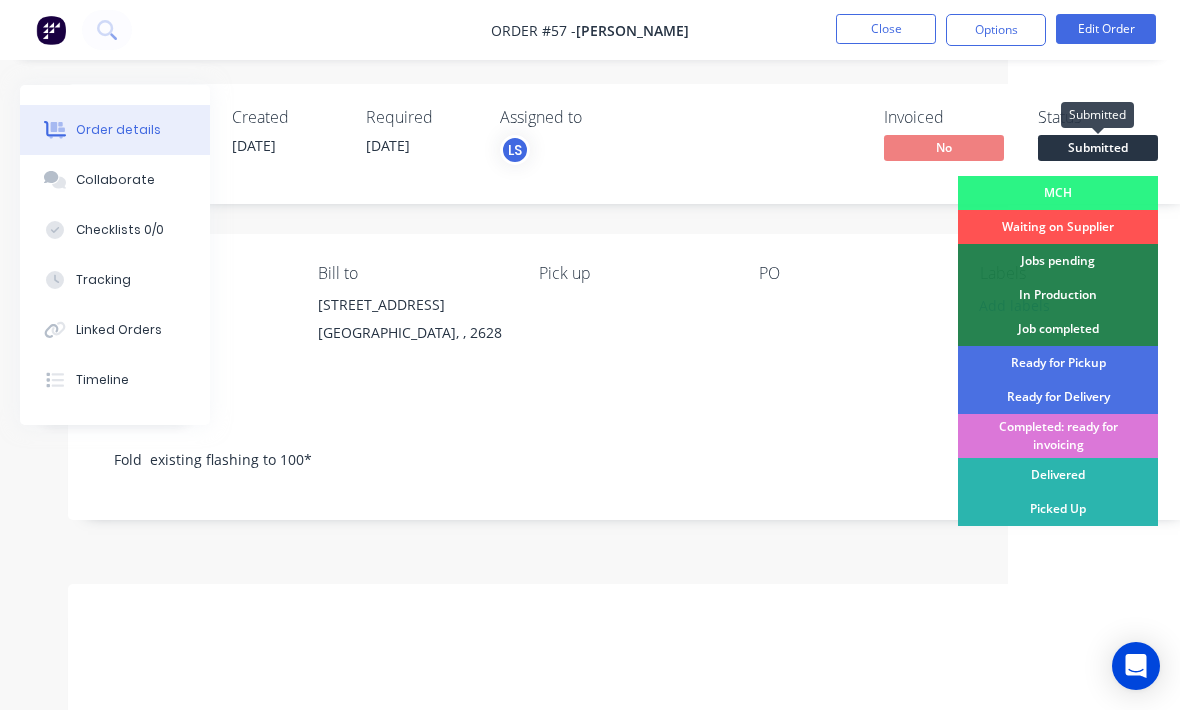 click on "In Production" at bounding box center (1058, 295) 